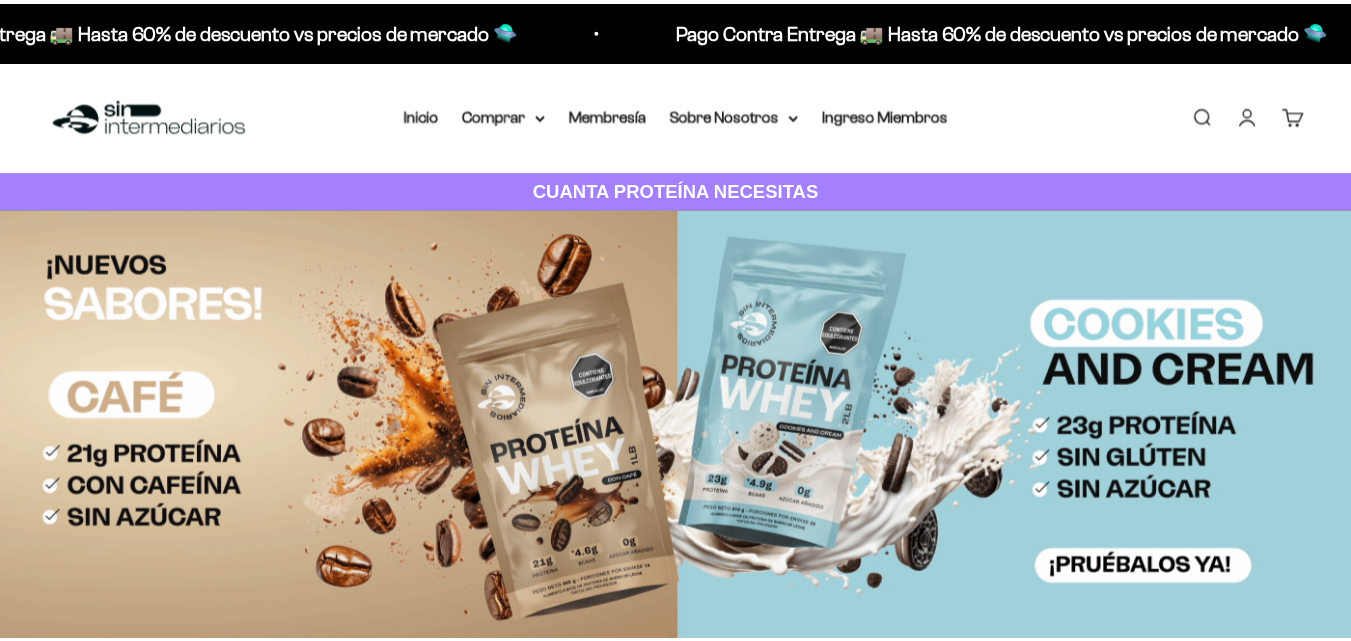 scroll, scrollTop: 0, scrollLeft: 0, axis: both 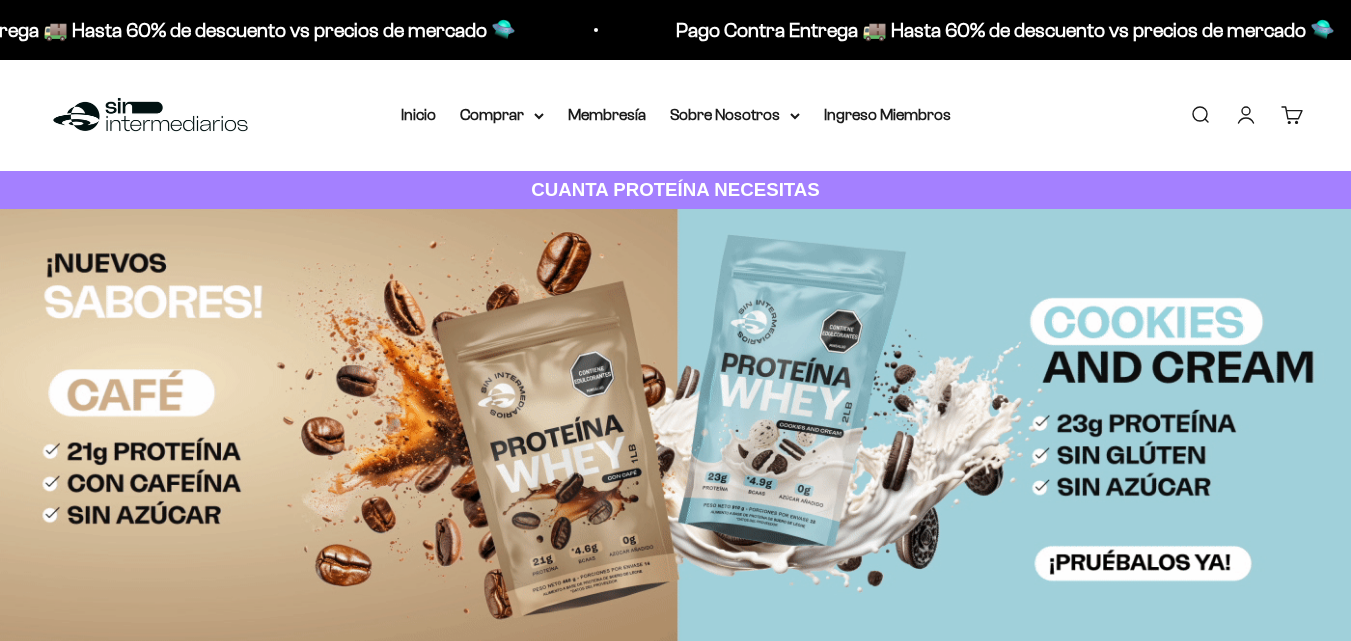 click on "Iniciar sesión" at bounding box center (1246, 115) 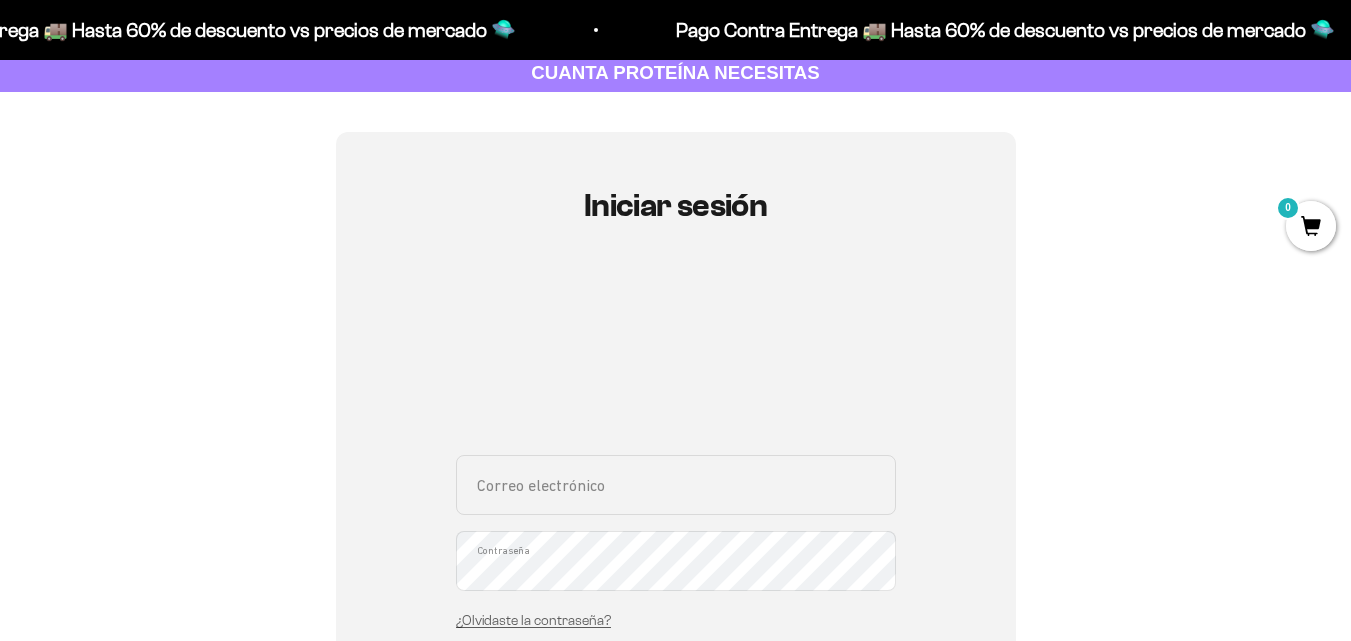 scroll, scrollTop: 300, scrollLeft: 0, axis: vertical 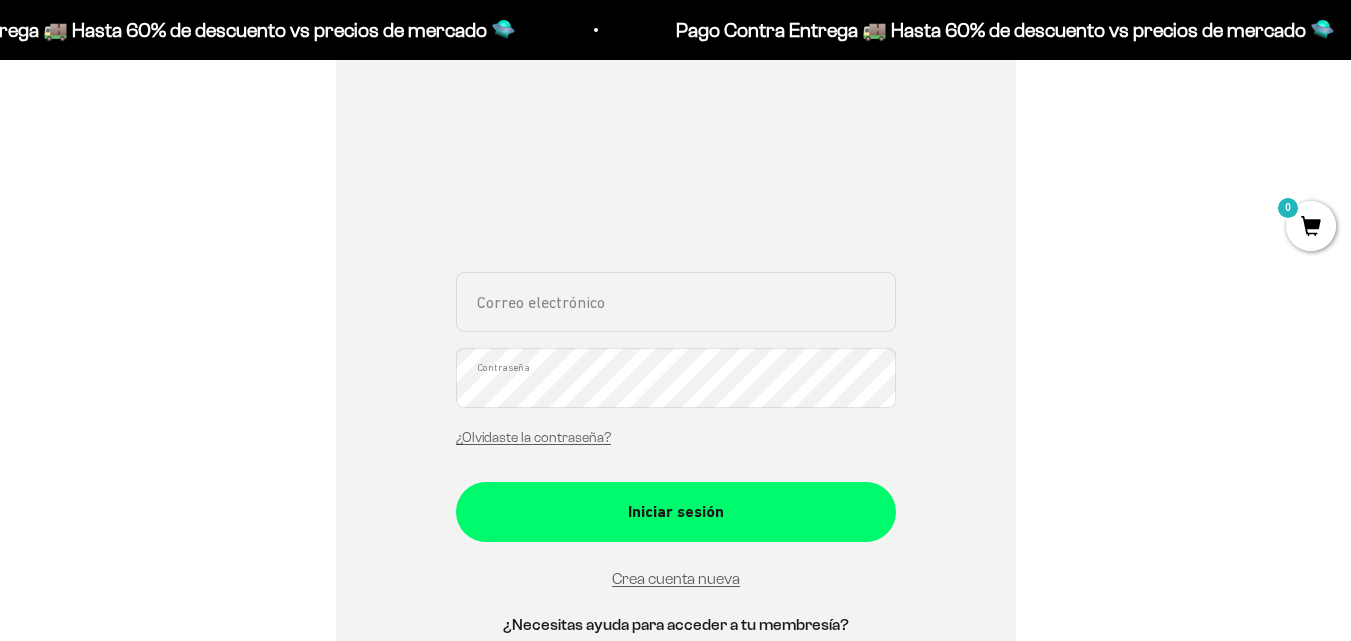 click on "Correo electrónico" at bounding box center [676, 302] 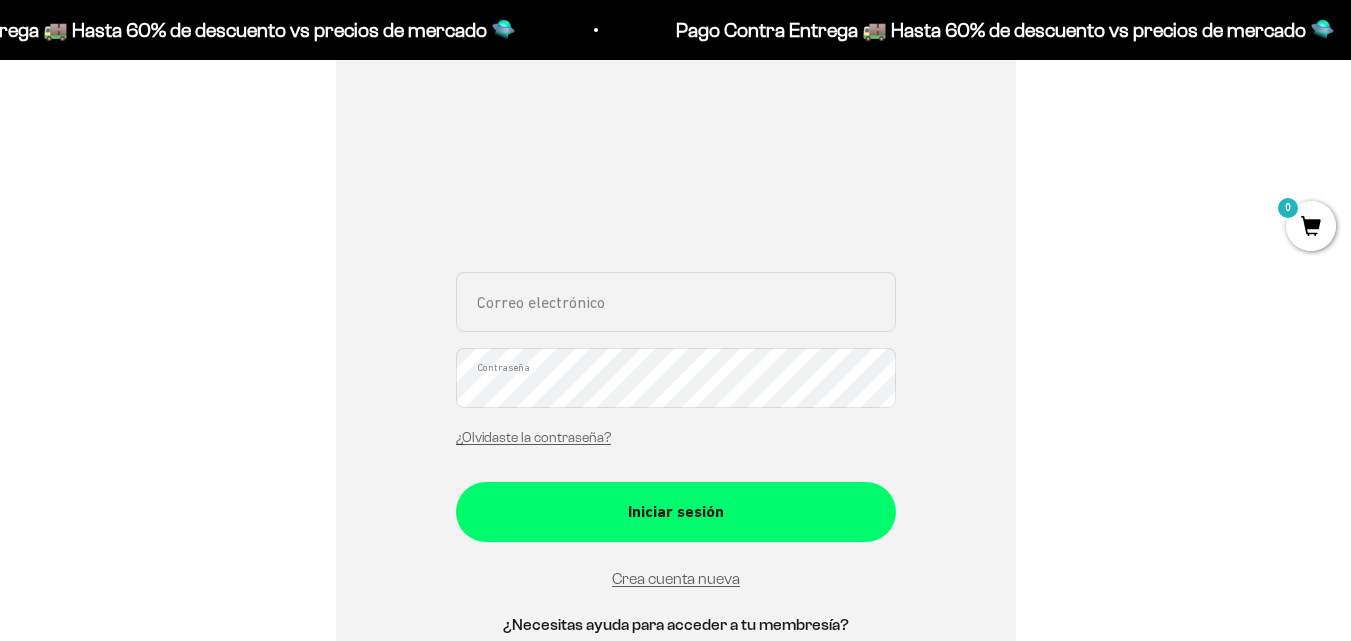 type on "[EMAIL_ADDRESS][DOMAIN_NAME]" 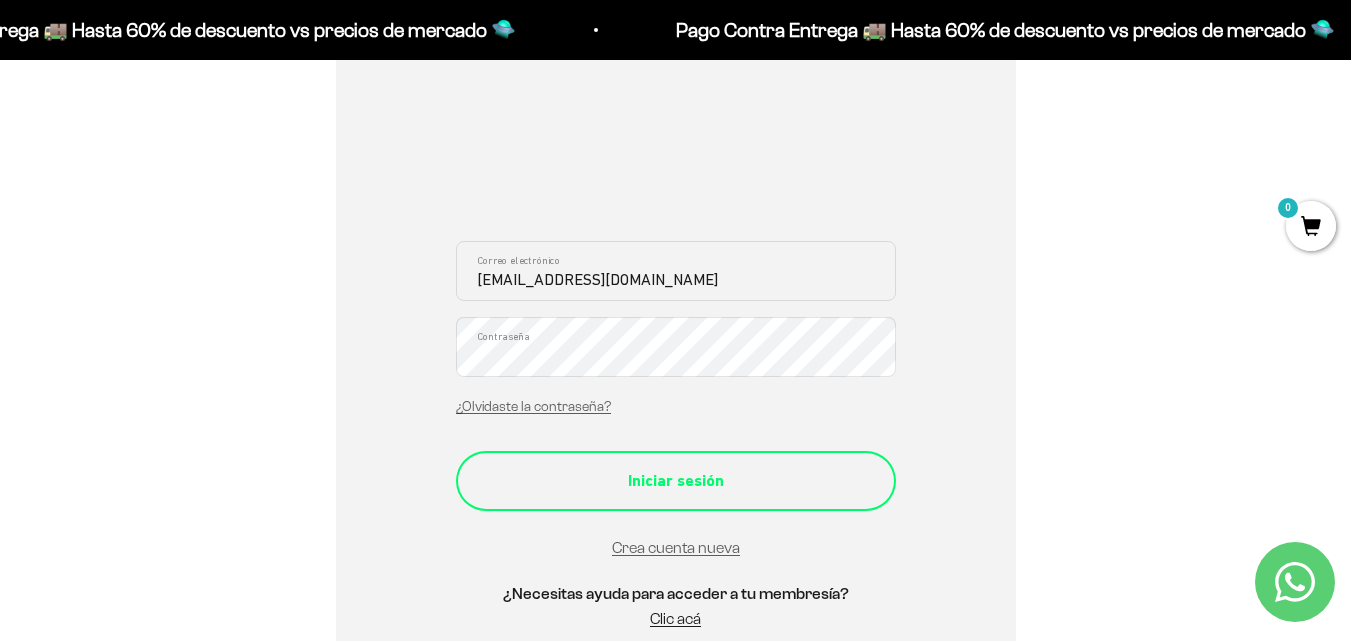 click on "Iniciar sesión" at bounding box center (676, 481) 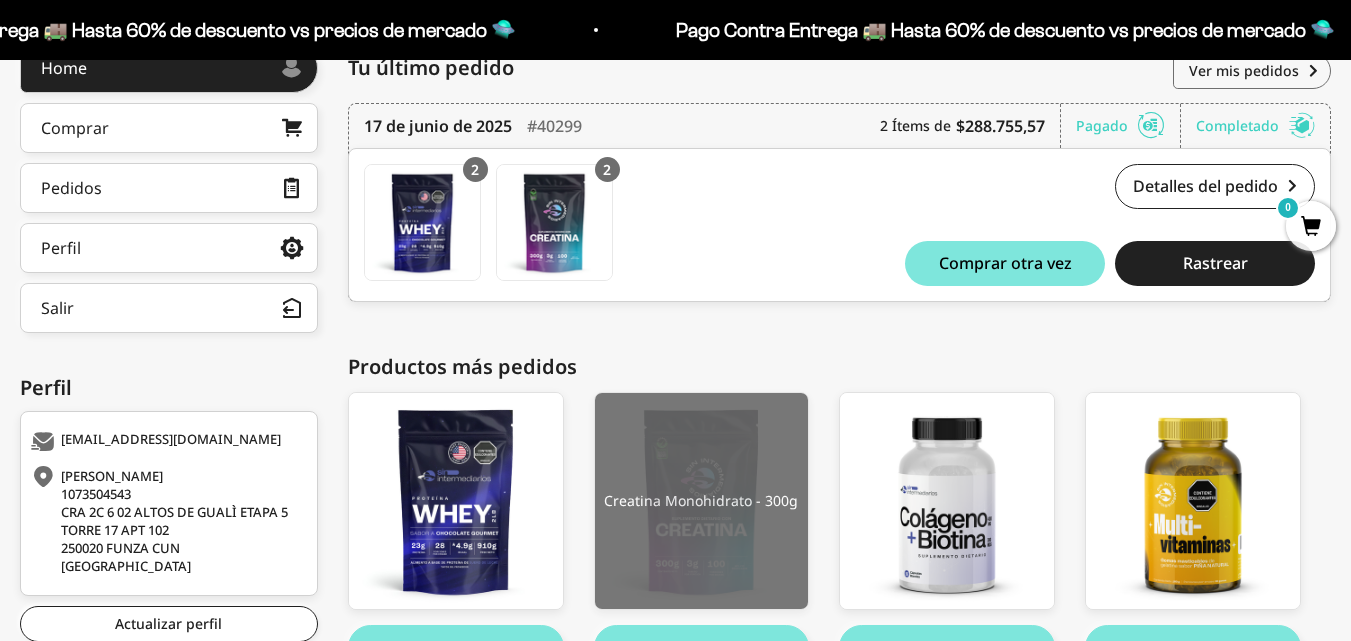 scroll, scrollTop: 0, scrollLeft: 0, axis: both 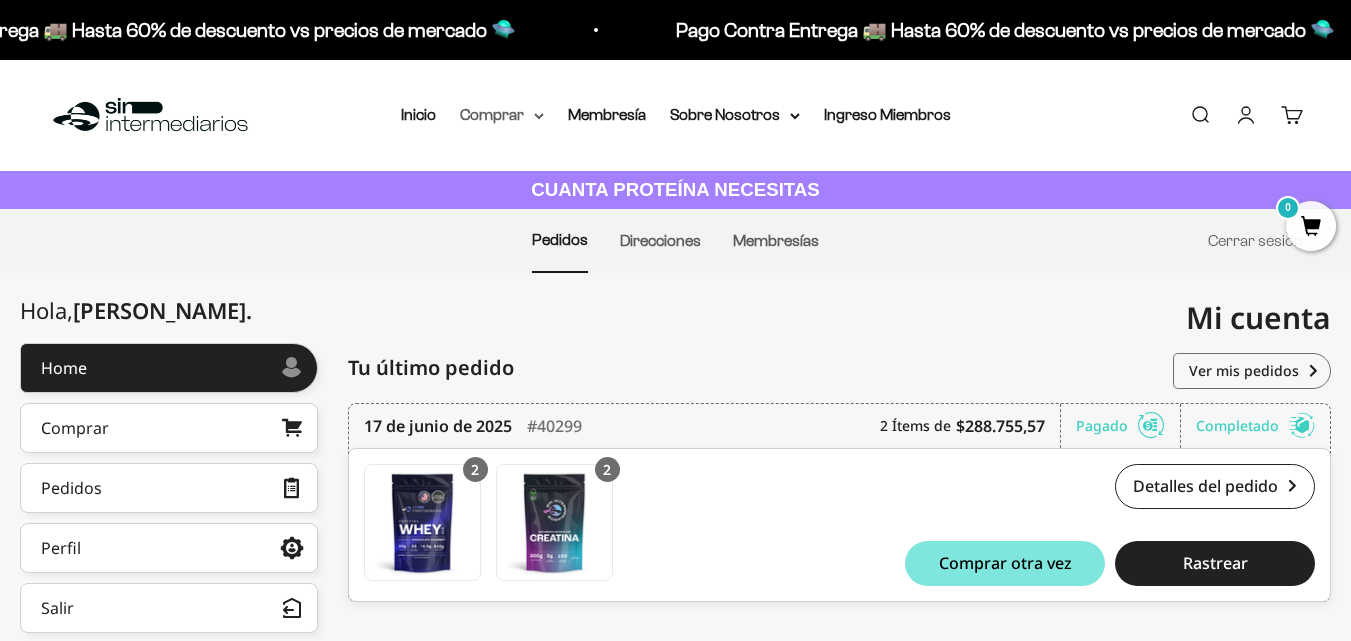 click on "Comprar" at bounding box center [502, 115] 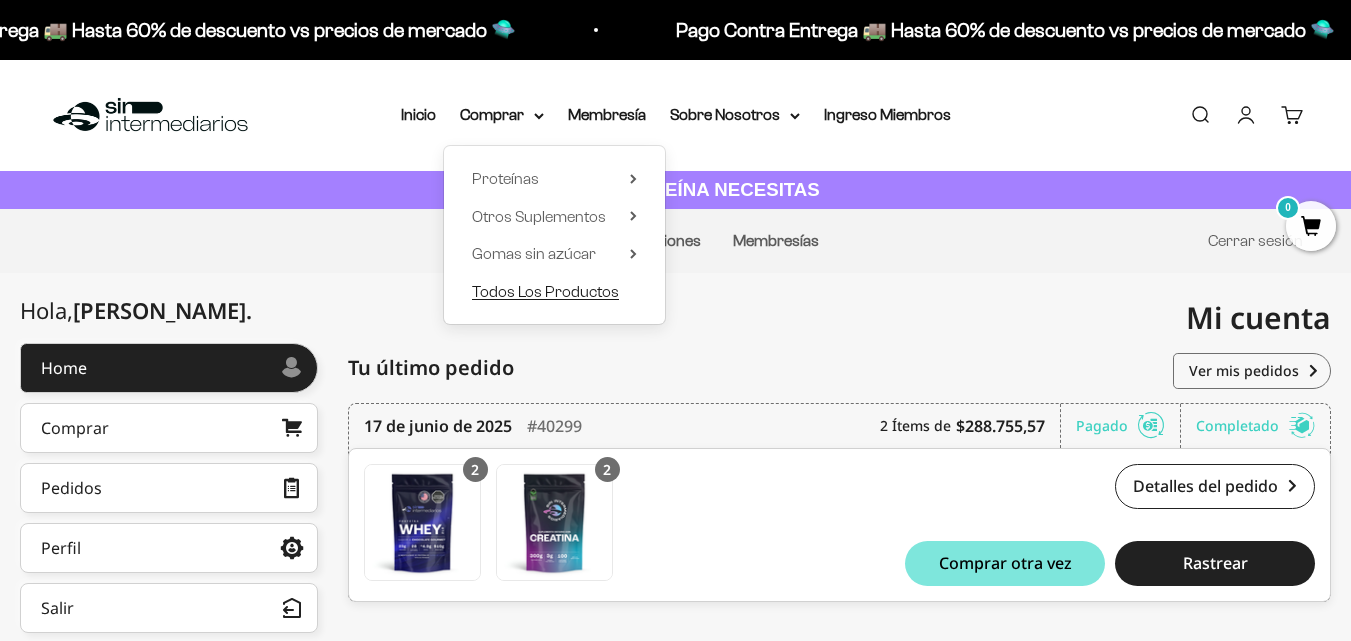 click on "Todos Los Productos" at bounding box center [545, 291] 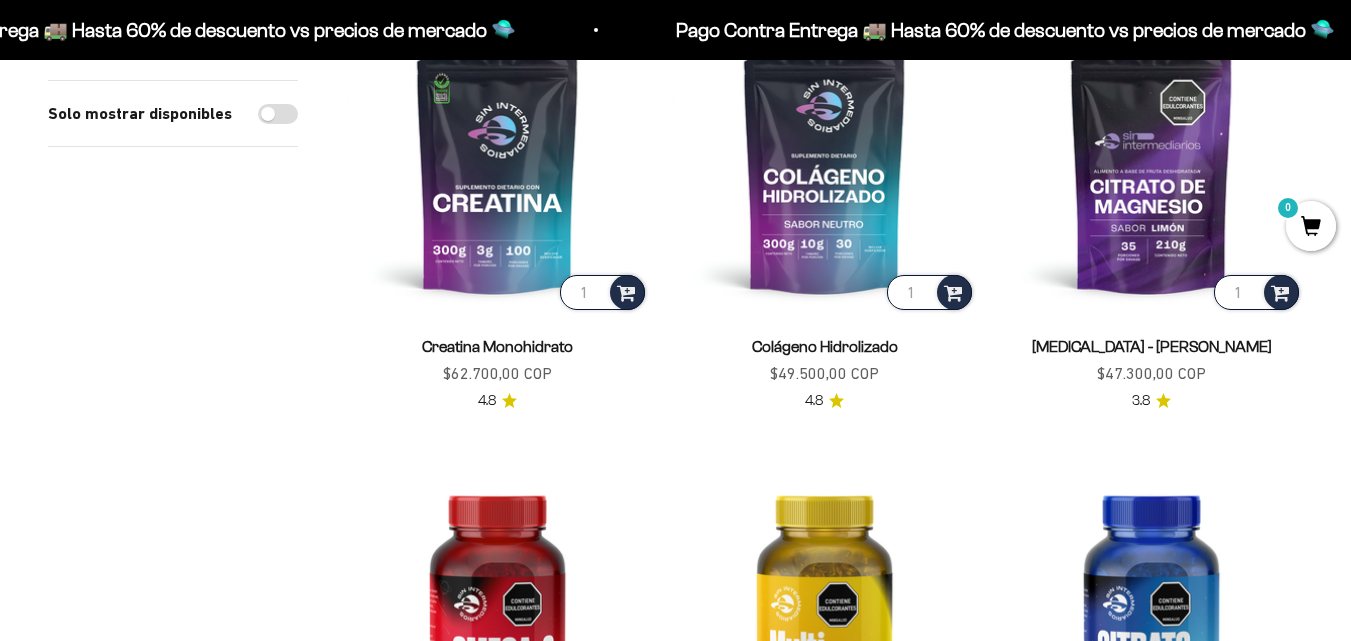 scroll, scrollTop: 300, scrollLeft: 0, axis: vertical 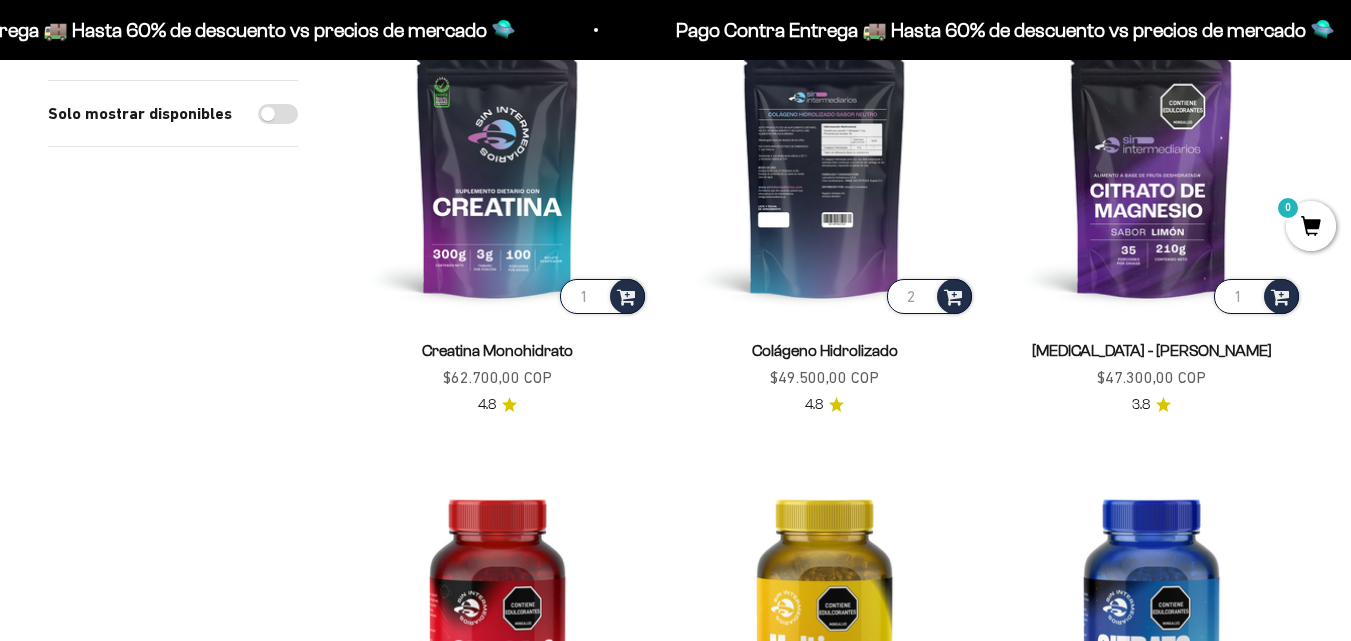 type on "2" 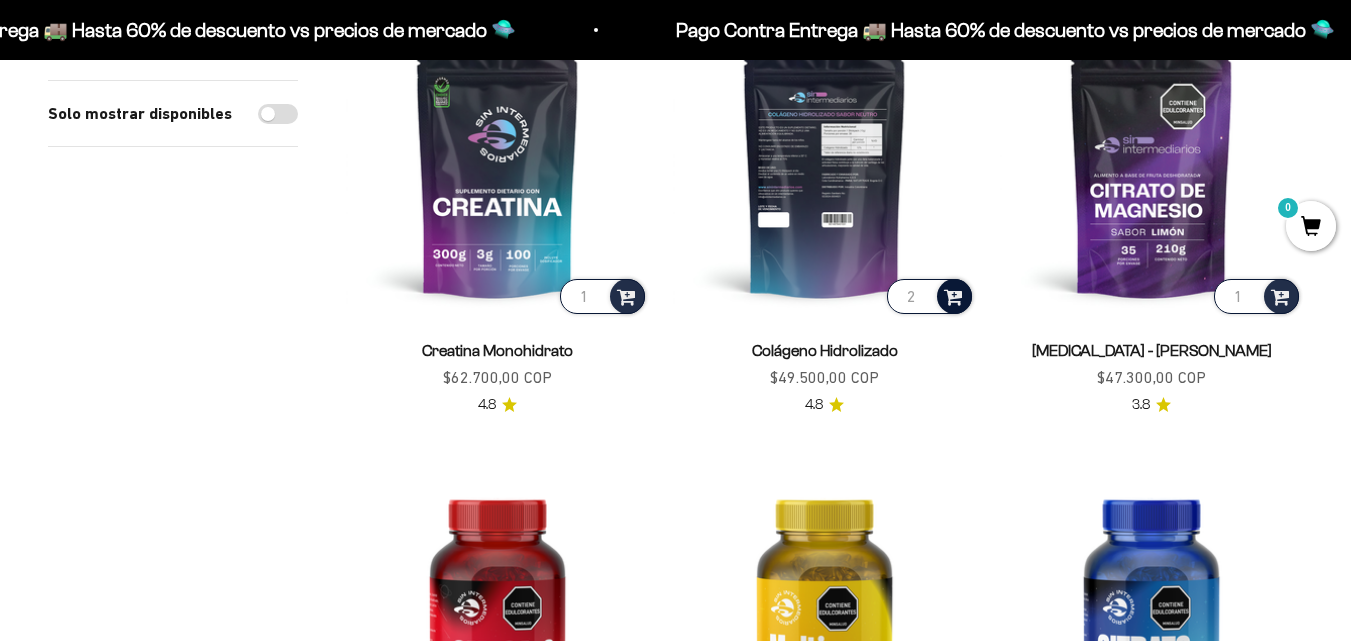 click at bounding box center [953, 295] 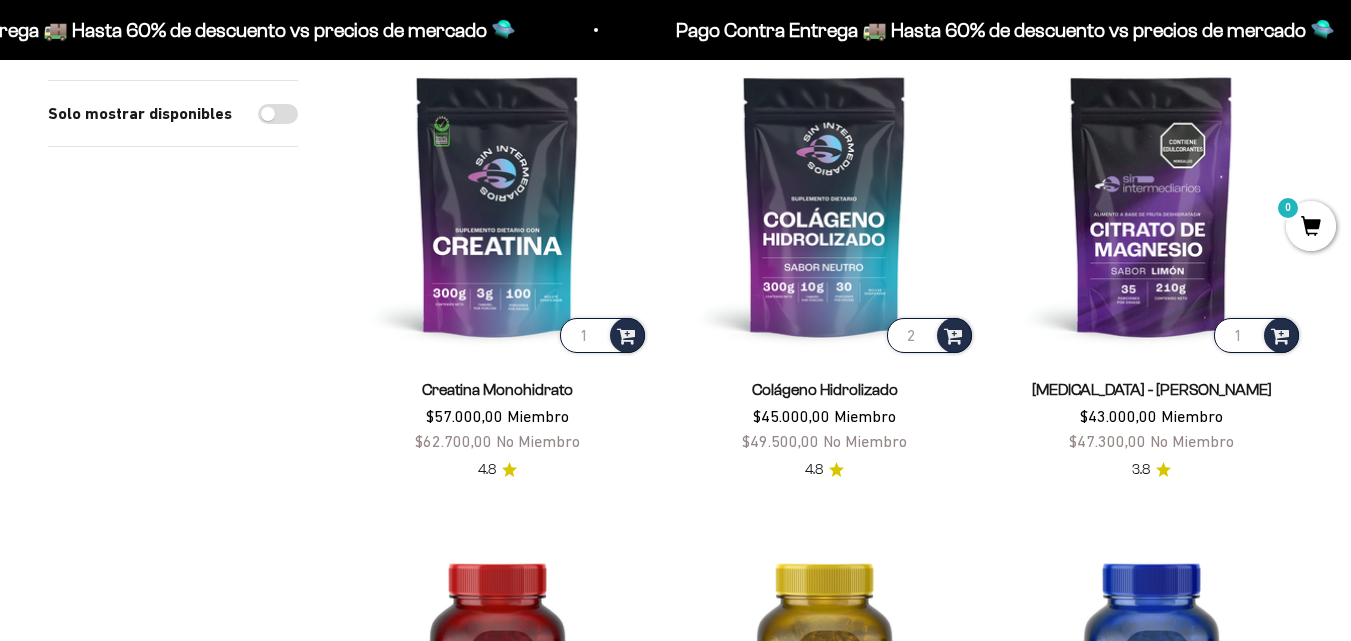 scroll, scrollTop: 0, scrollLeft: 0, axis: both 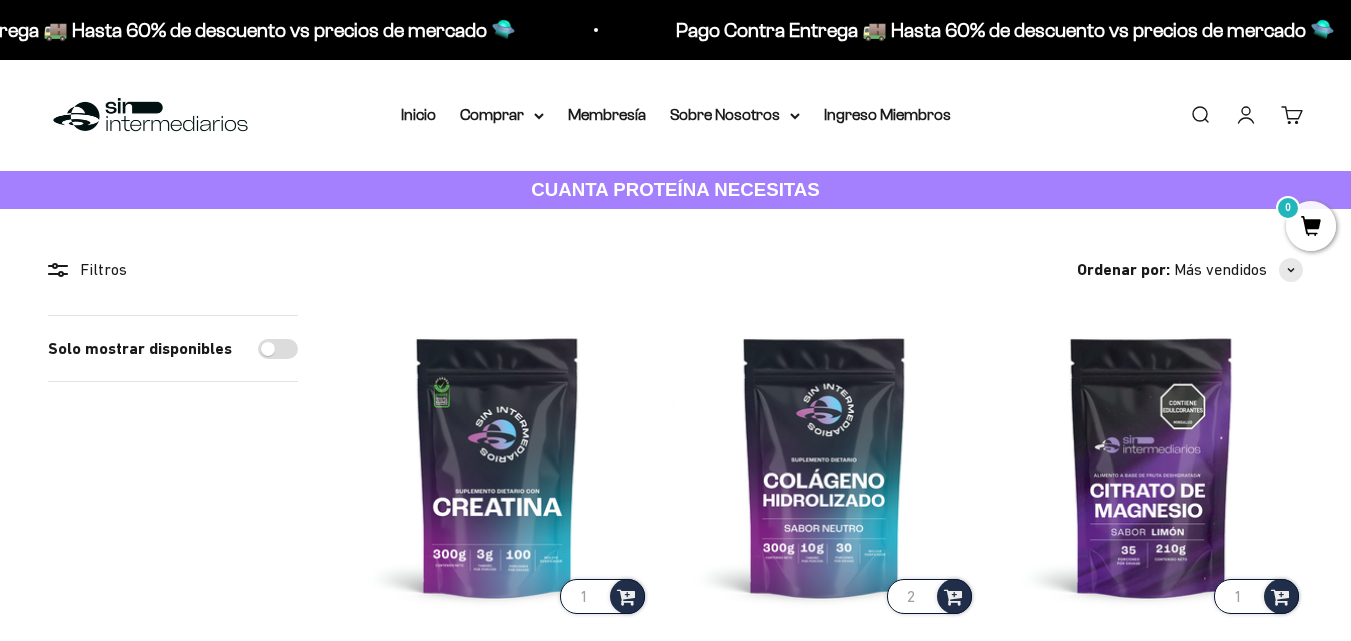 click on "0" at bounding box center (1311, 226) 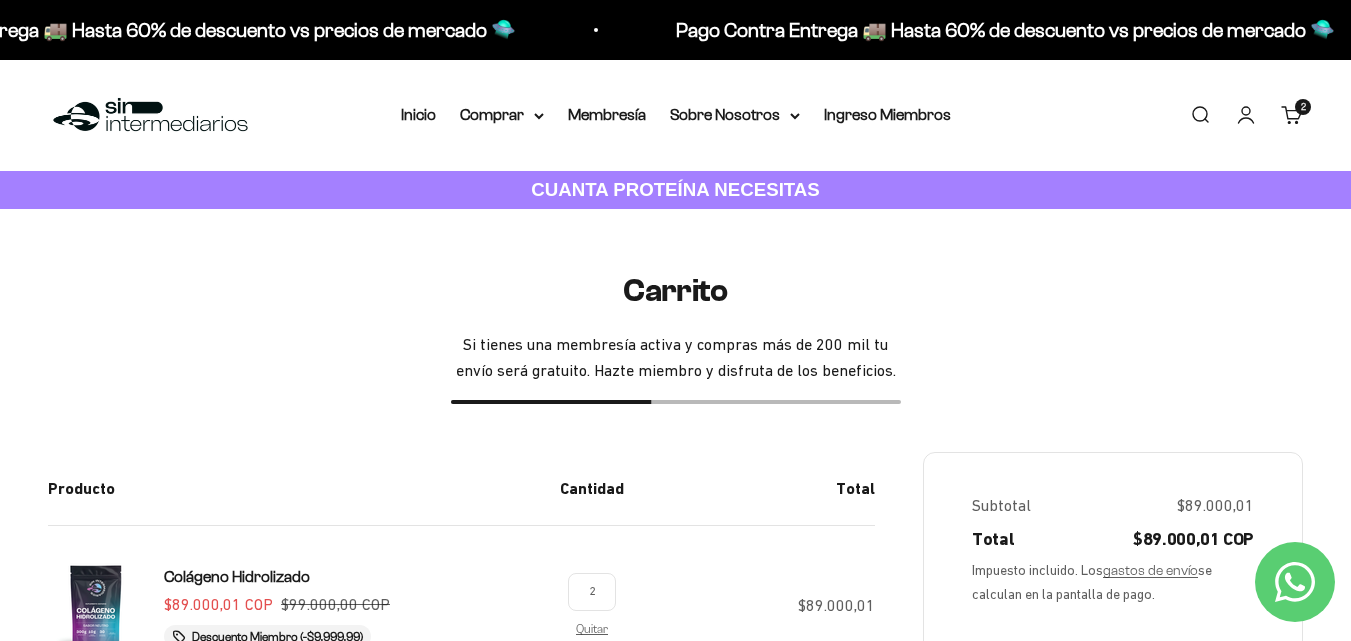 scroll, scrollTop: 0, scrollLeft: 0, axis: both 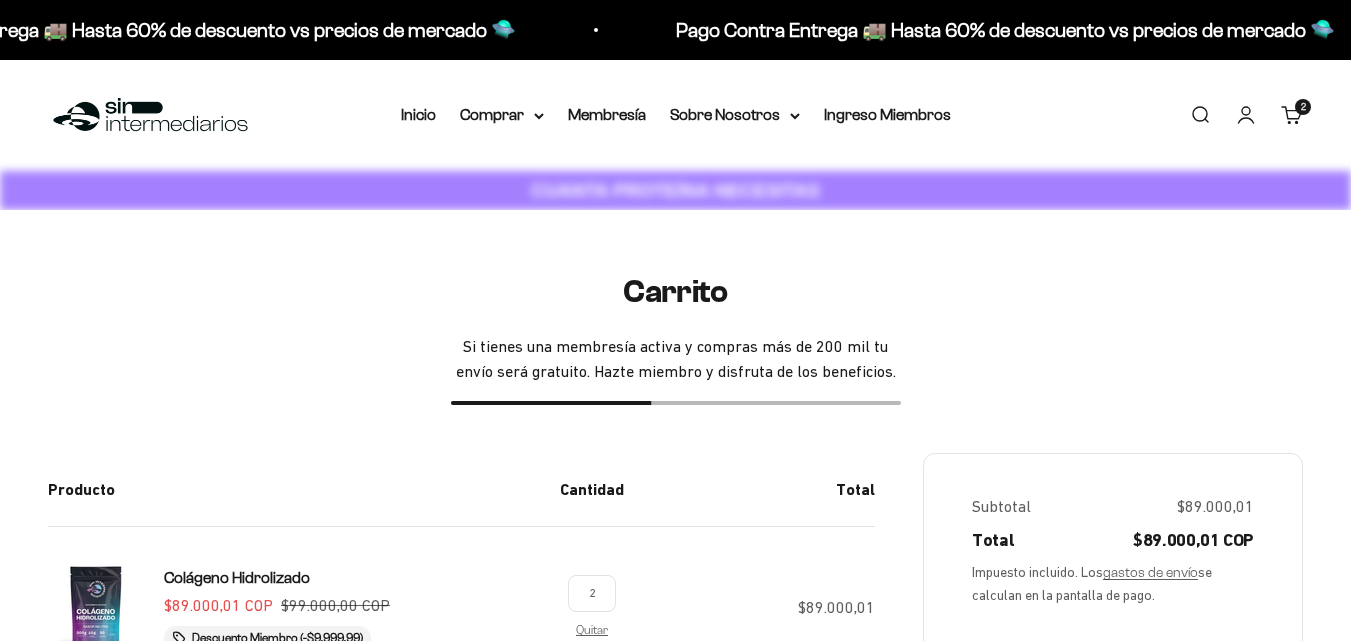 click on "Carrito
2 artículos
2" at bounding box center (1292, 115) 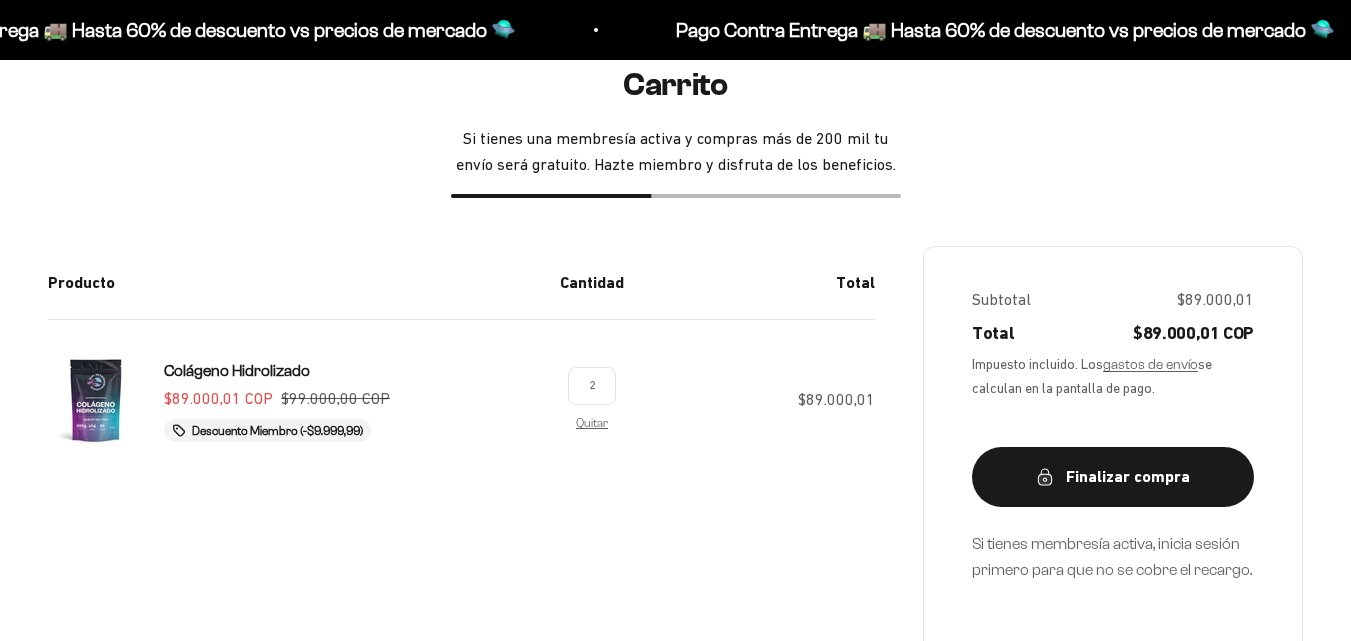 scroll, scrollTop: 0, scrollLeft: 0, axis: both 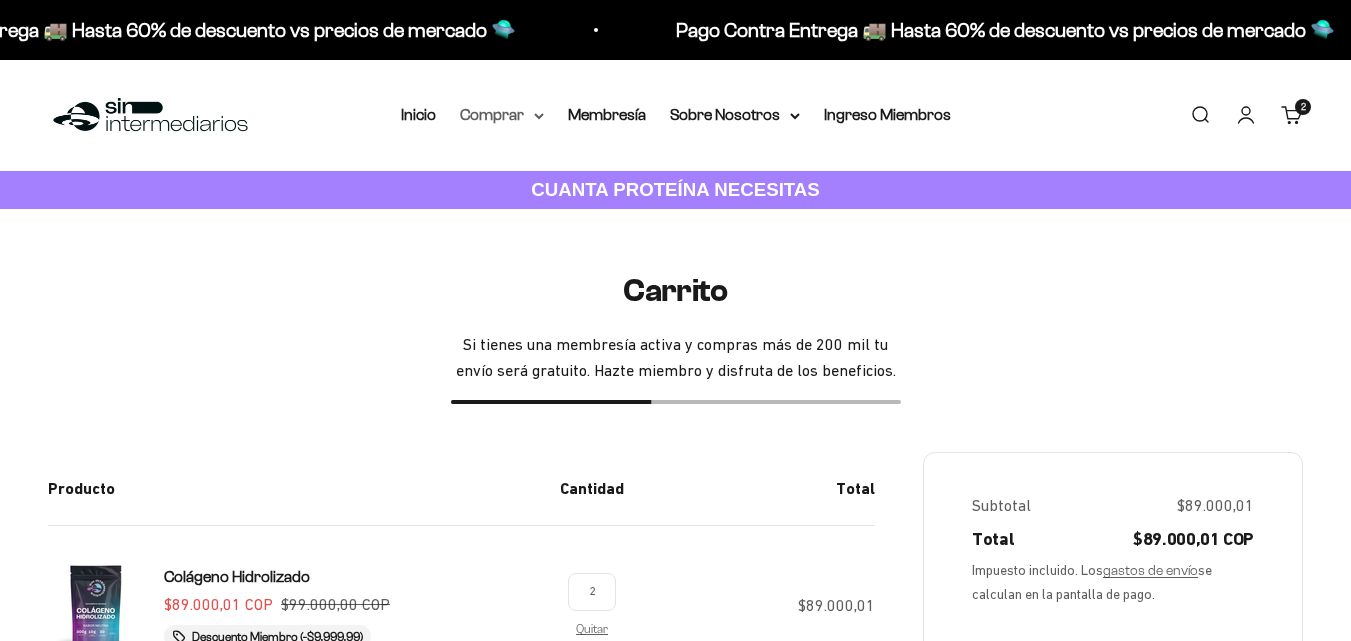 click on "Comprar" at bounding box center (502, 115) 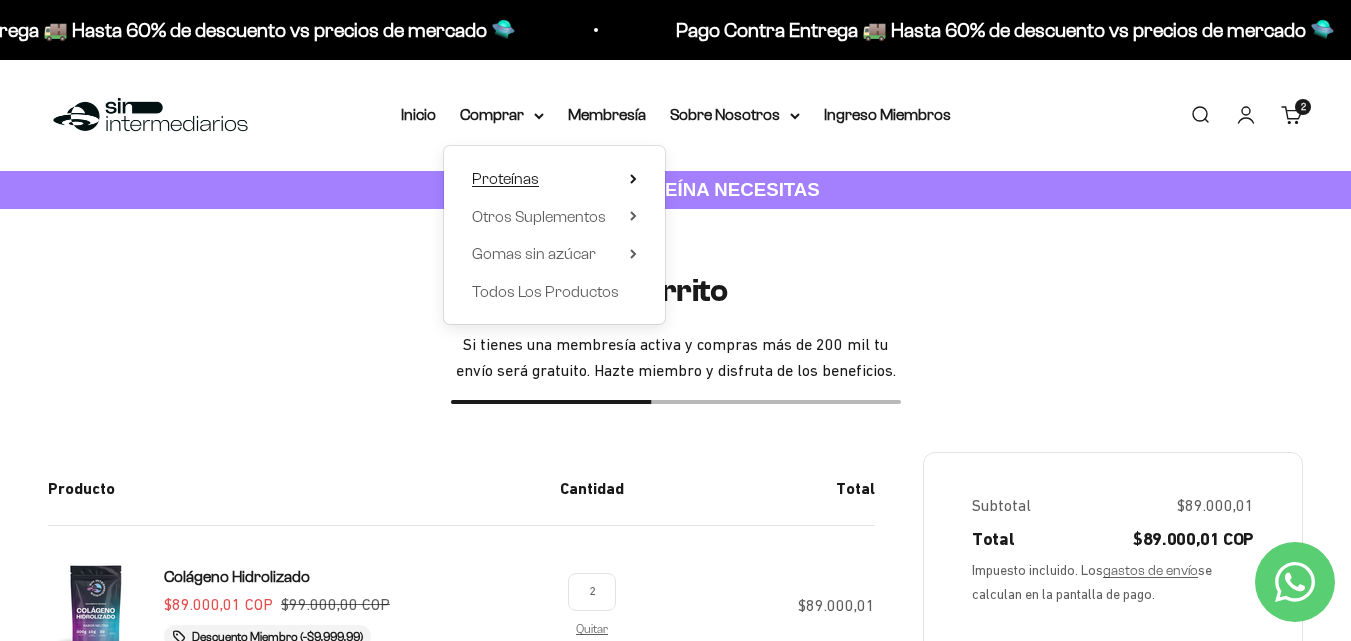 click on "Proteínas" at bounding box center (505, 179) 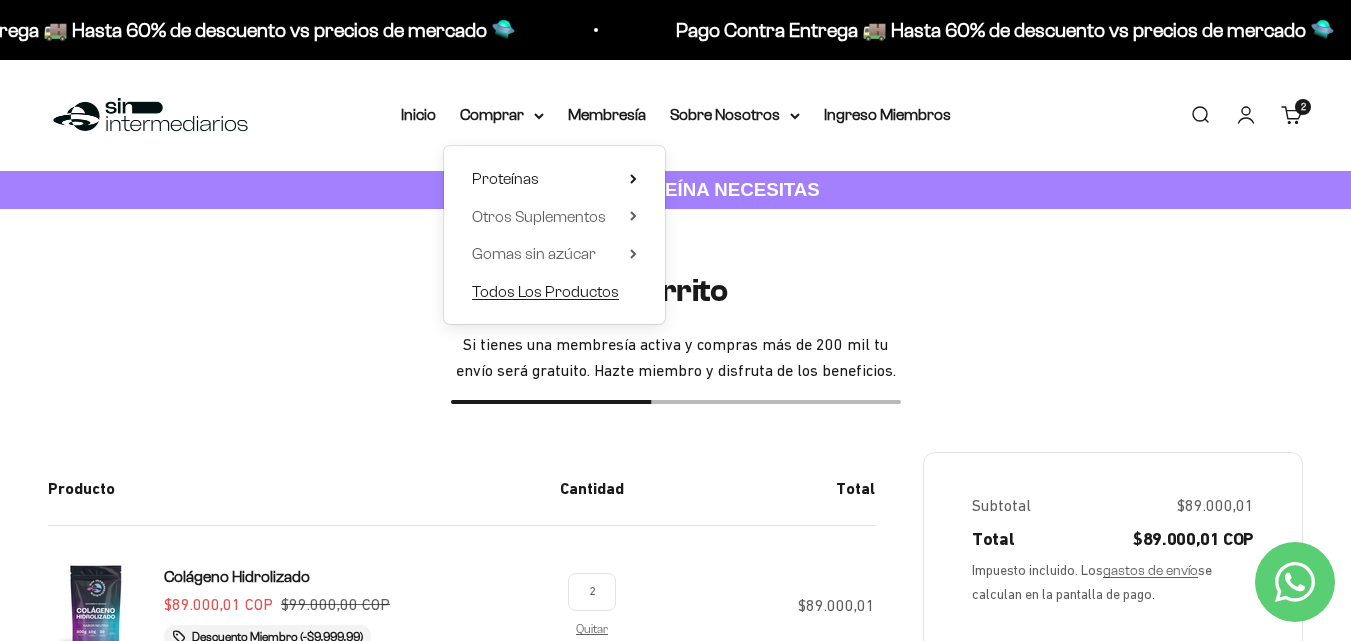click on "Todos Los Productos" at bounding box center [545, 291] 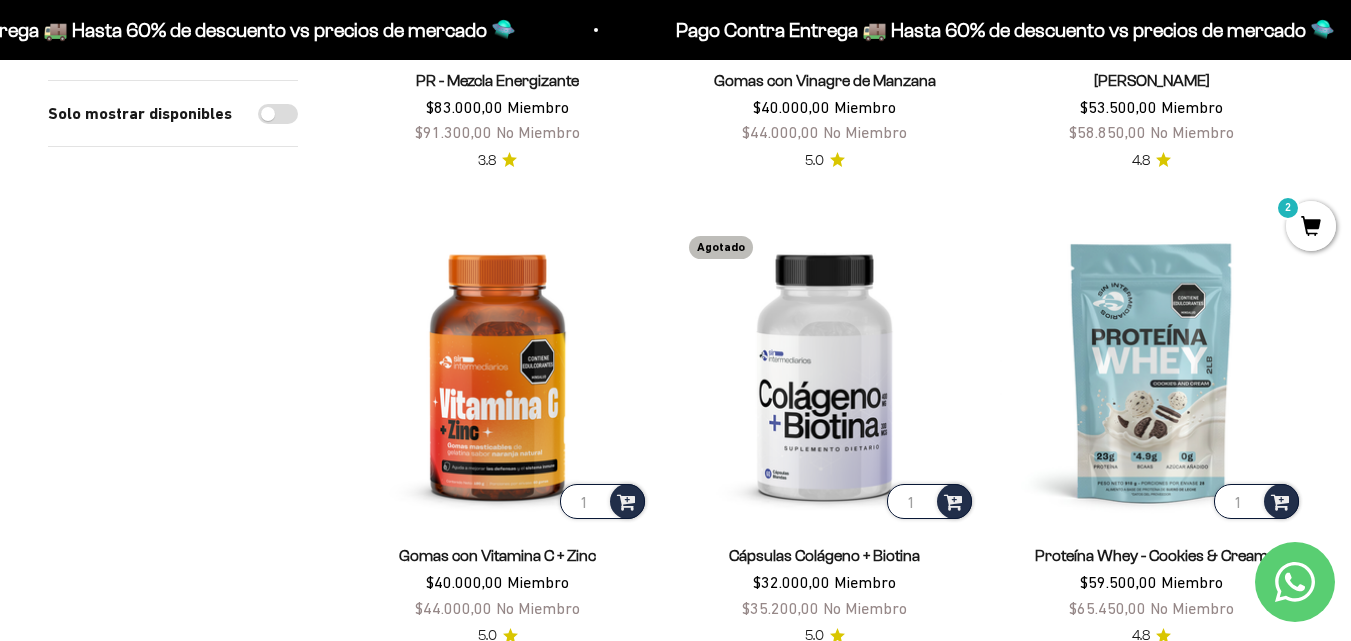 scroll, scrollTop: 2200, scrollLeft: 0, axis: vertical 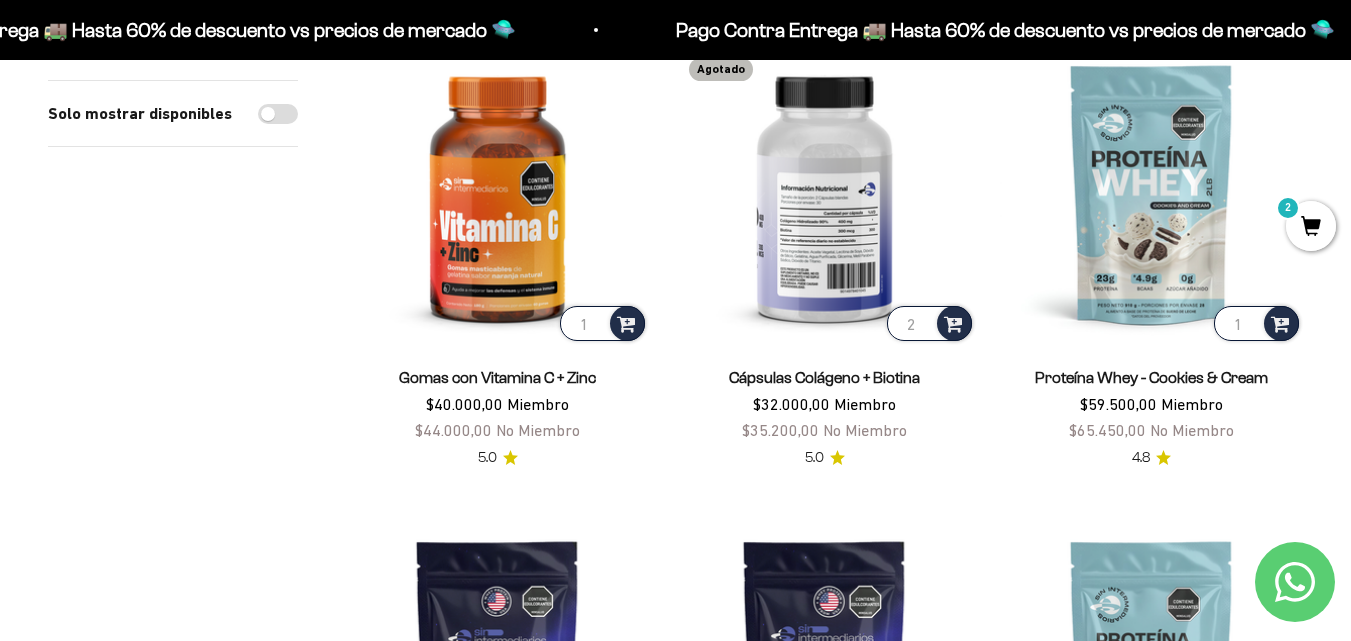 type on "2" 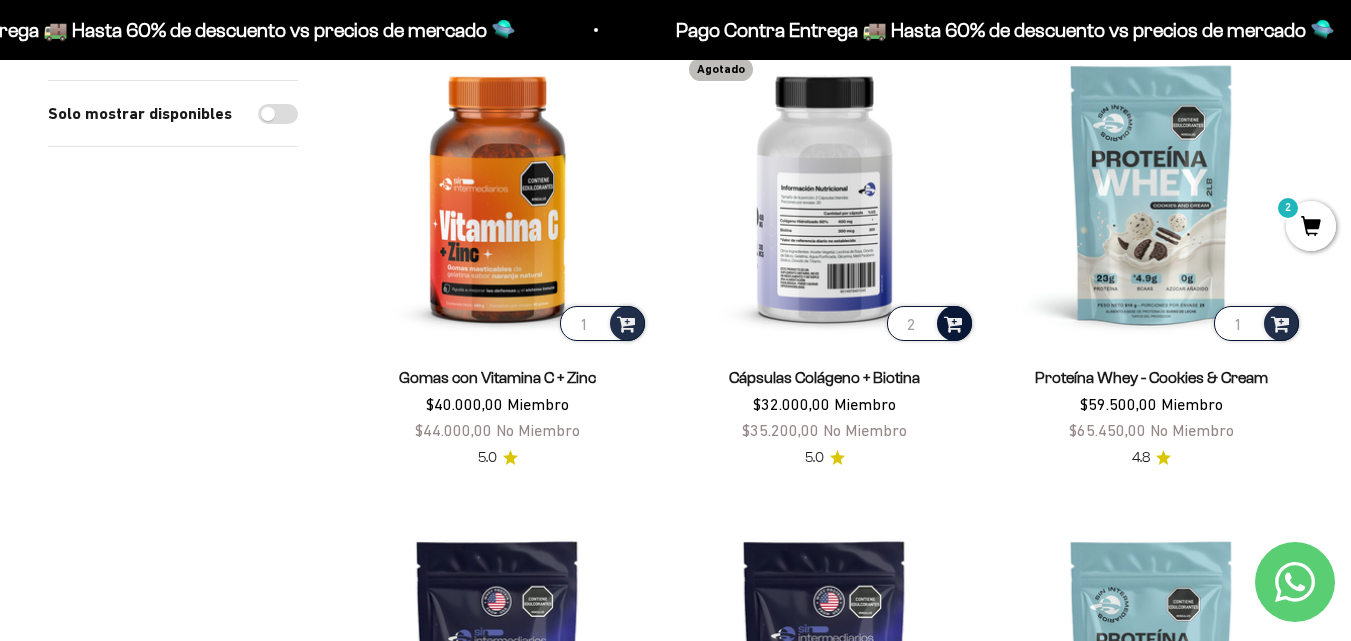 click at bounding box center [954, 323] 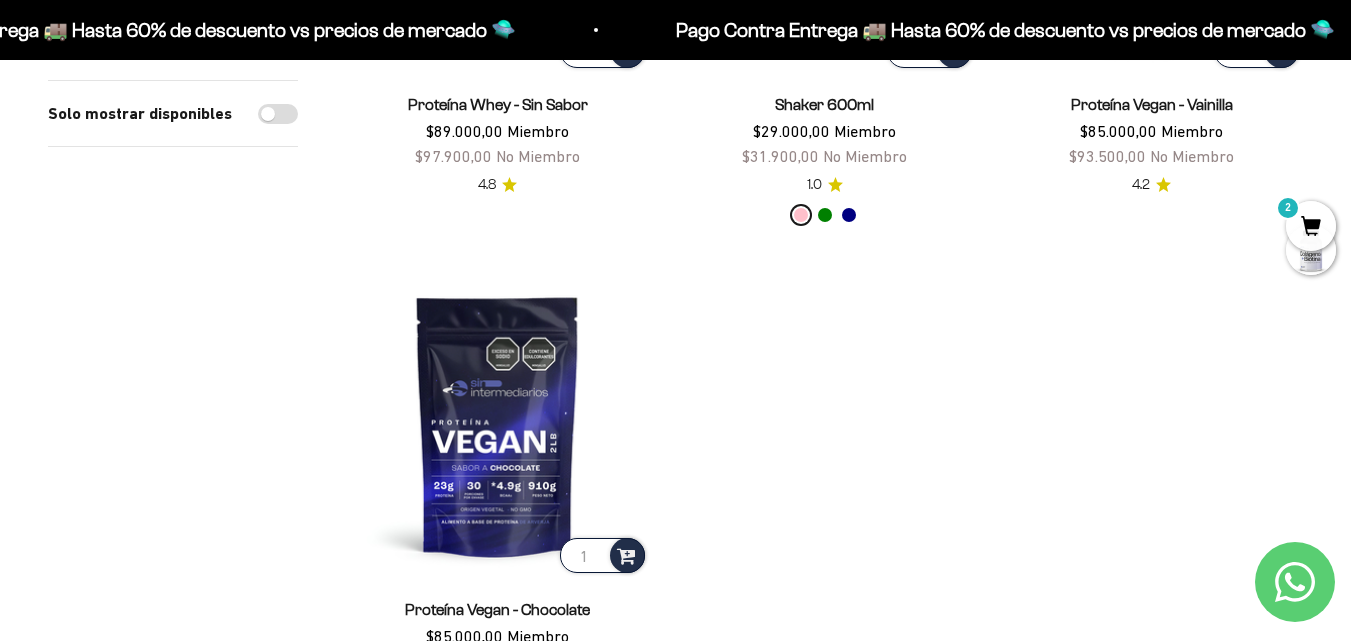 scroll, scrollTop: 3500, scrollLeft: 0, axis: vertical 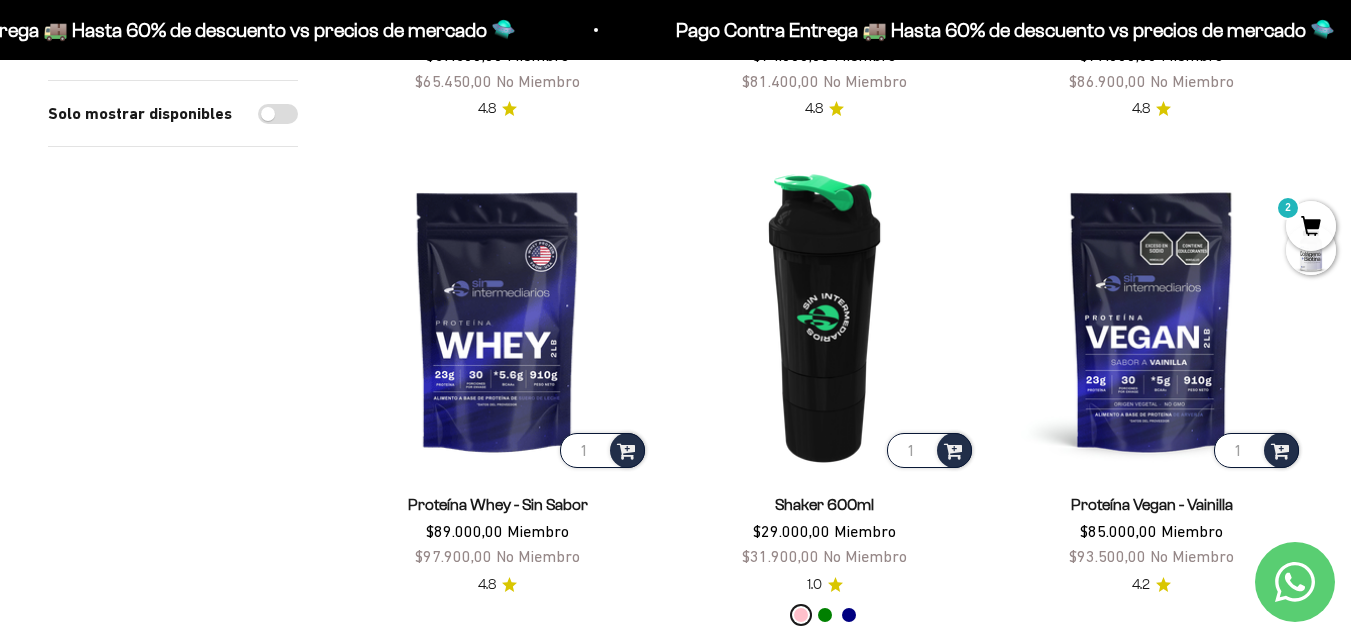 click on "2" at bounding box center [1311, 226] 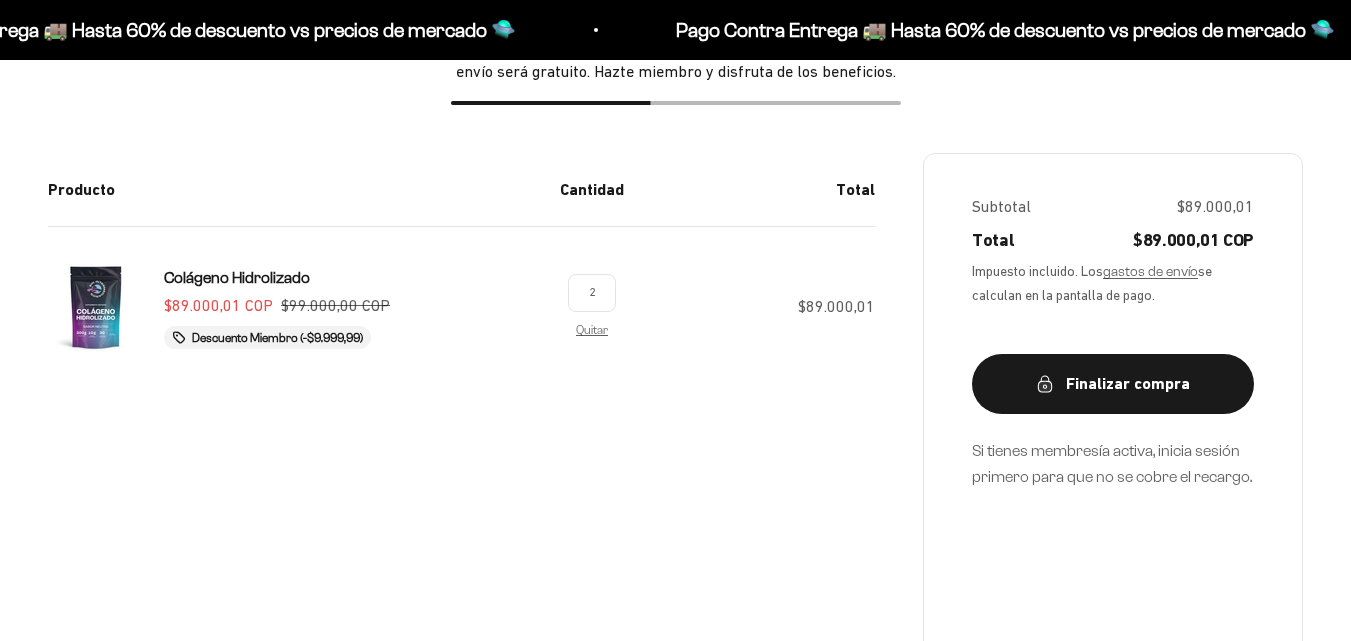 scroll, scrollTop: 300, scrollLeft: 0, axis: vertical 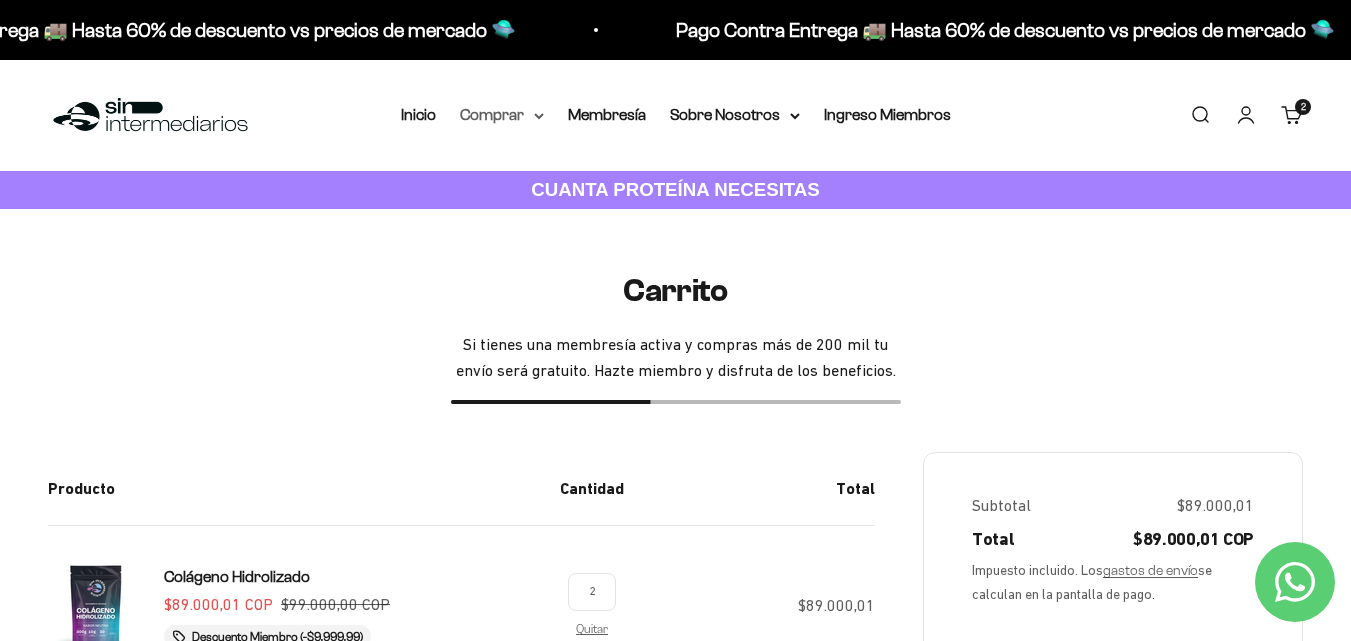 click 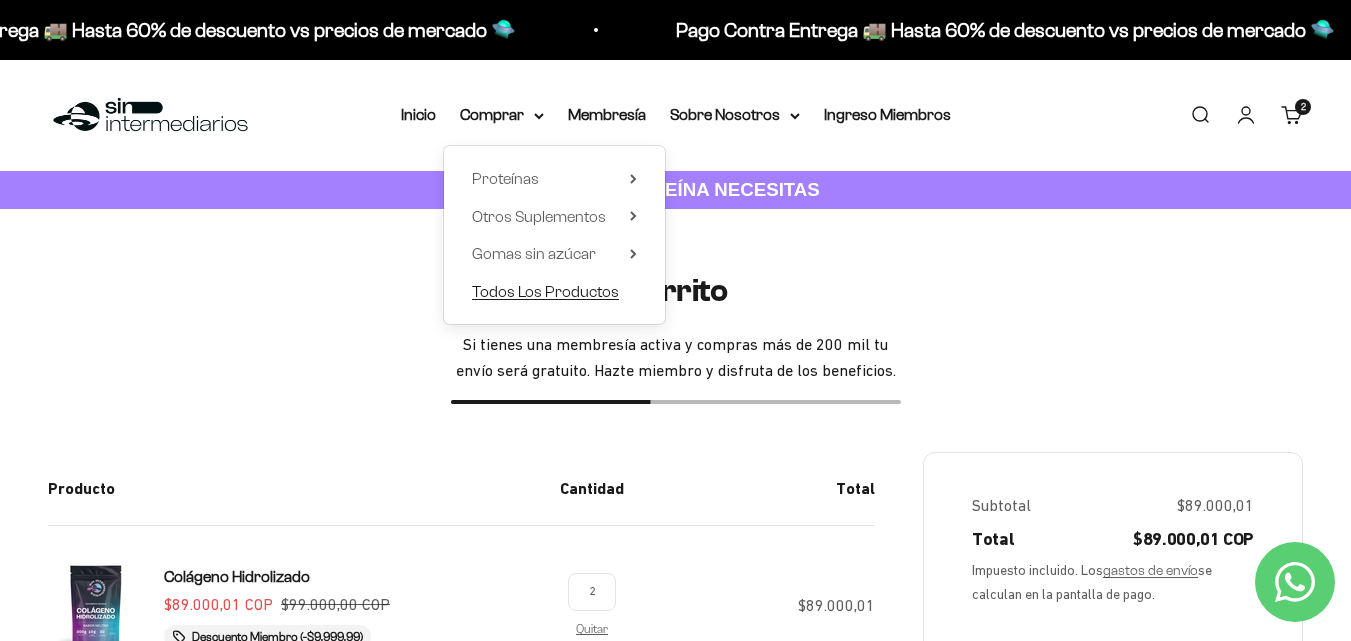click on "Todos Los Productos" at bounding box center [545, 291] 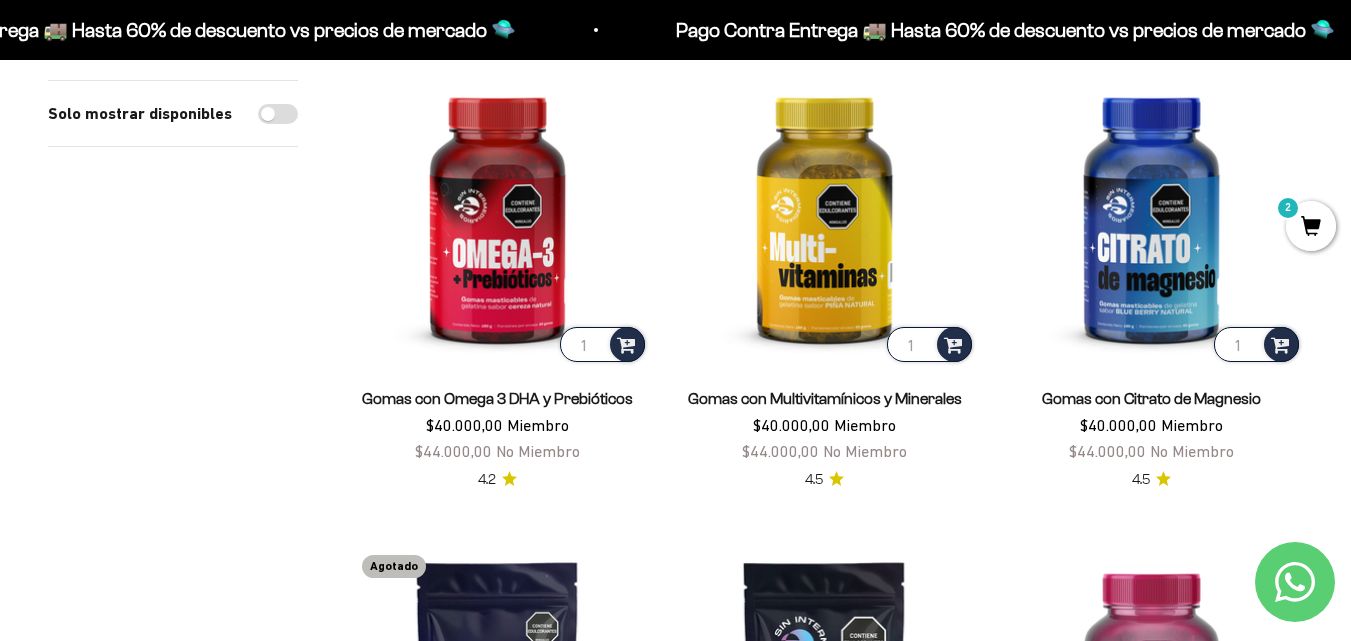 scroll, scrollTop: 600, scrollLeft: 0, axis: vertical 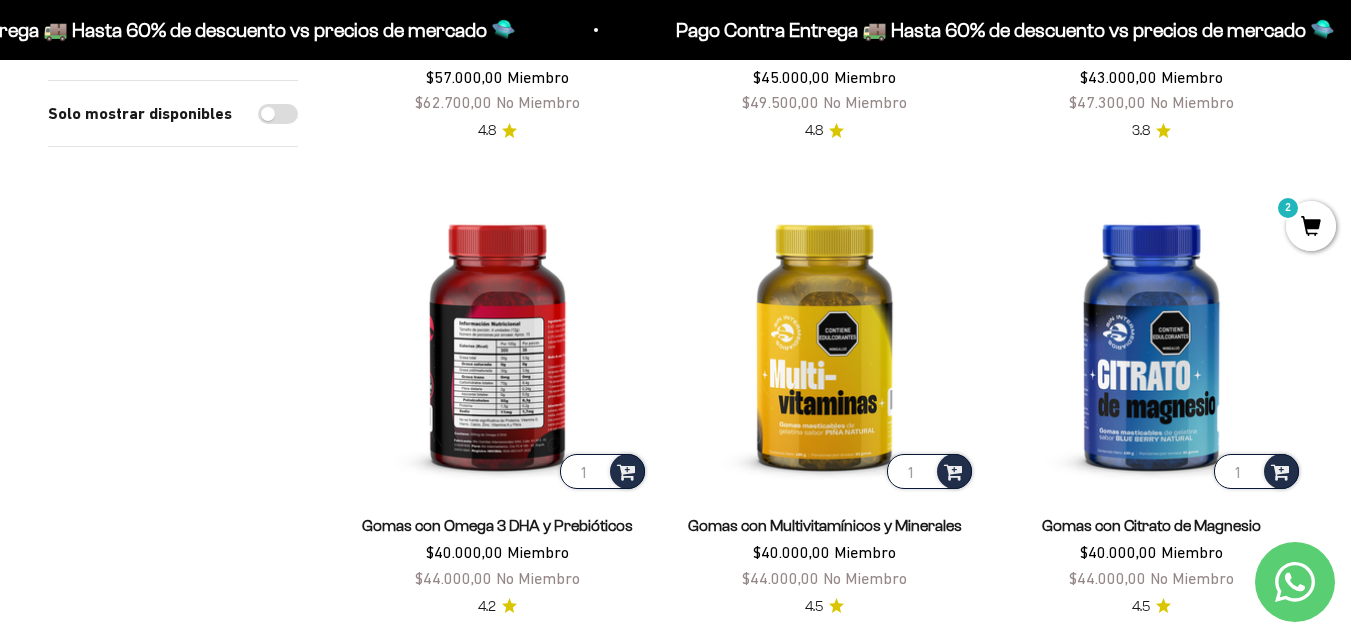 click at bounding box center (497, 341) 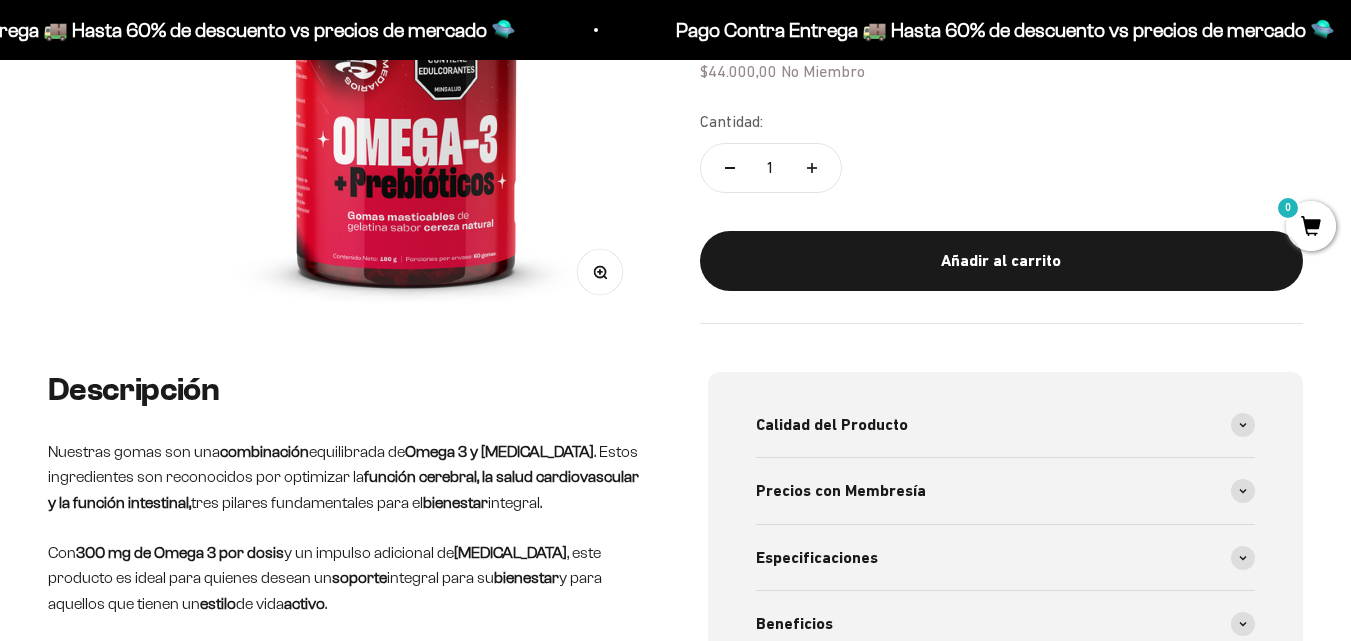 scroll, scrollTop: 600, scrollLeft: 0, axis: vertical 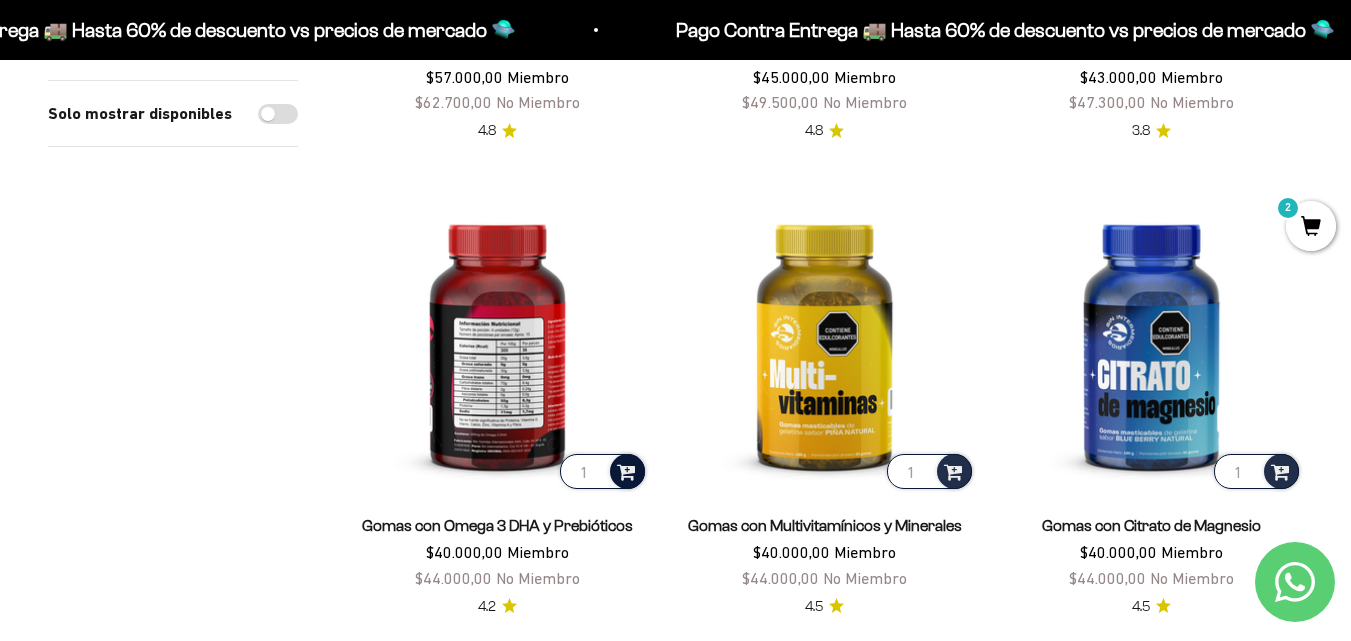 click at bounding box center (626, 470) 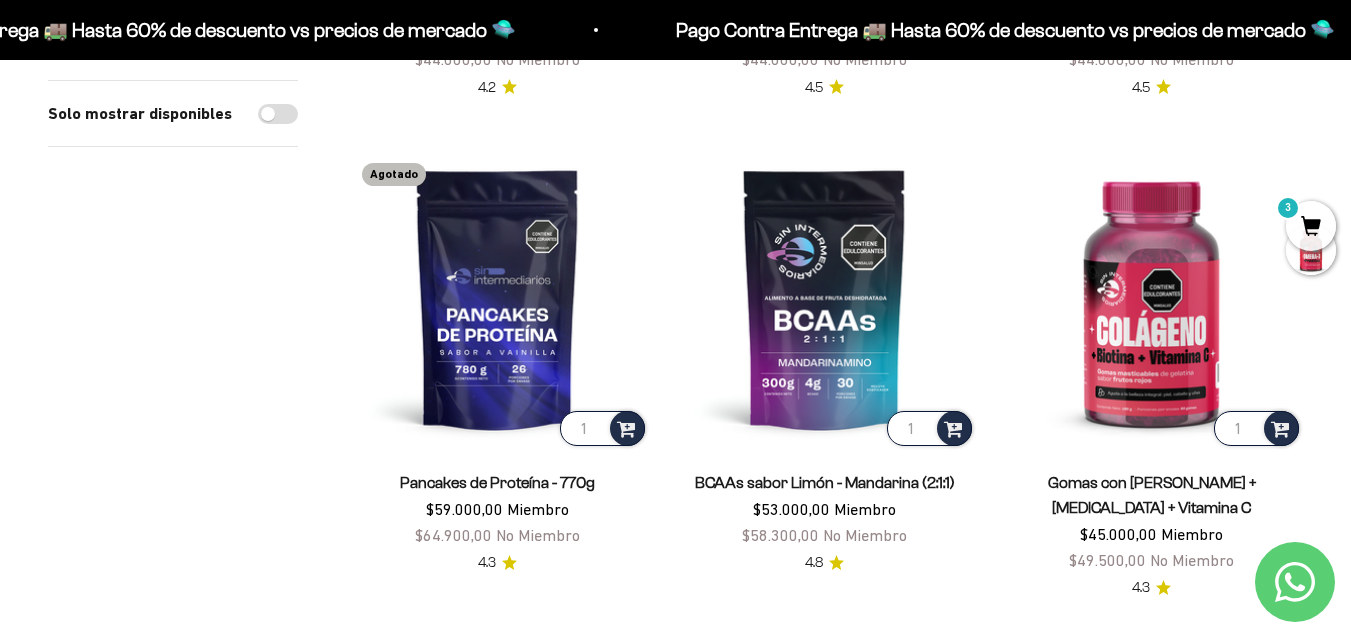 scroll, scrollTop: 1100, scrollLeft: 0, axis: vertical 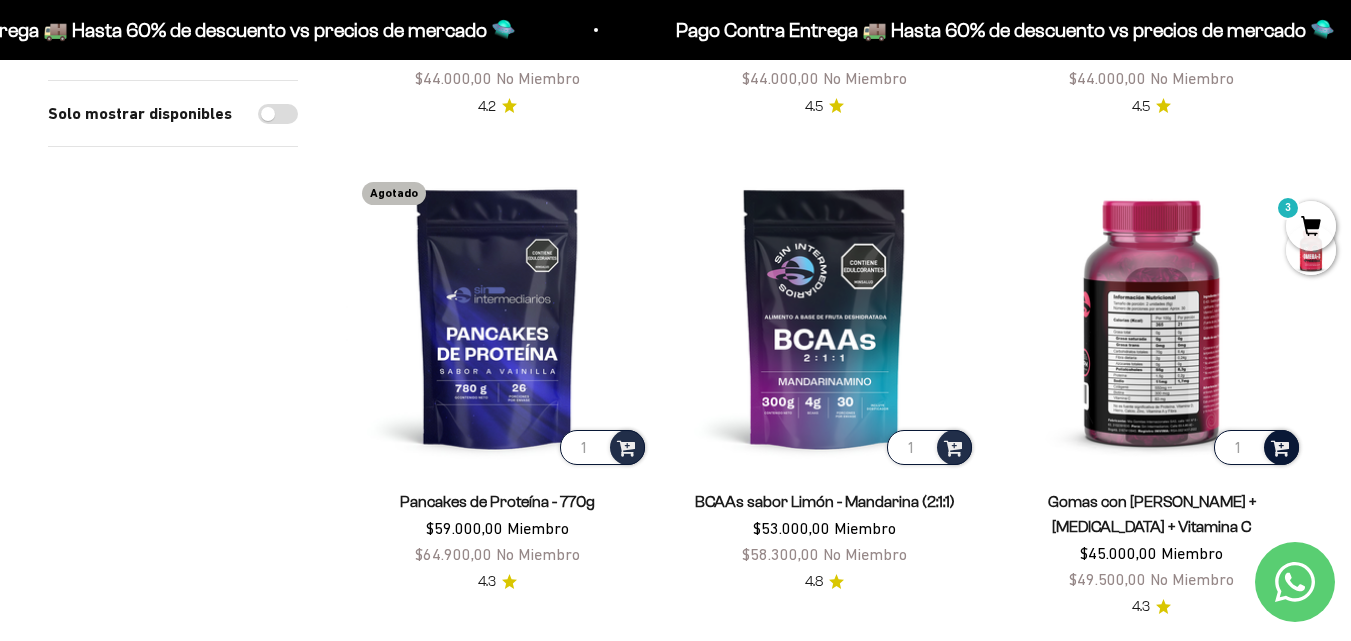 click at bounding box center [1280, 446] 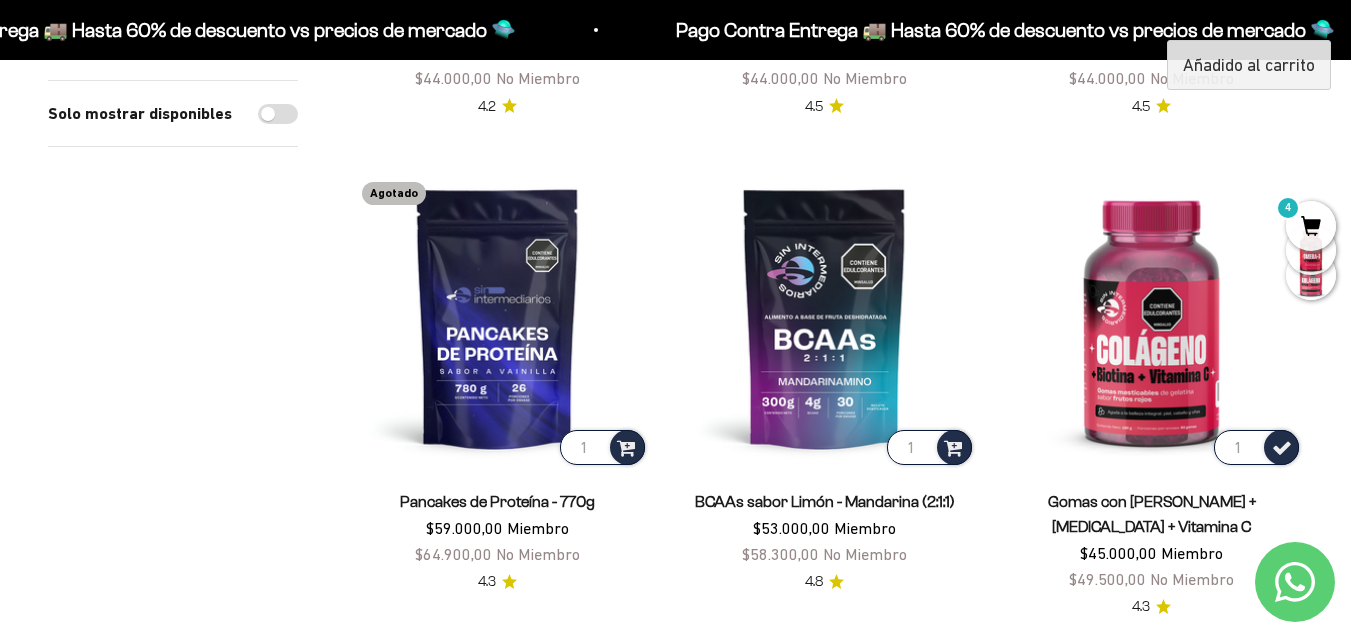 click on "4" at bounding box center (1311, 226) 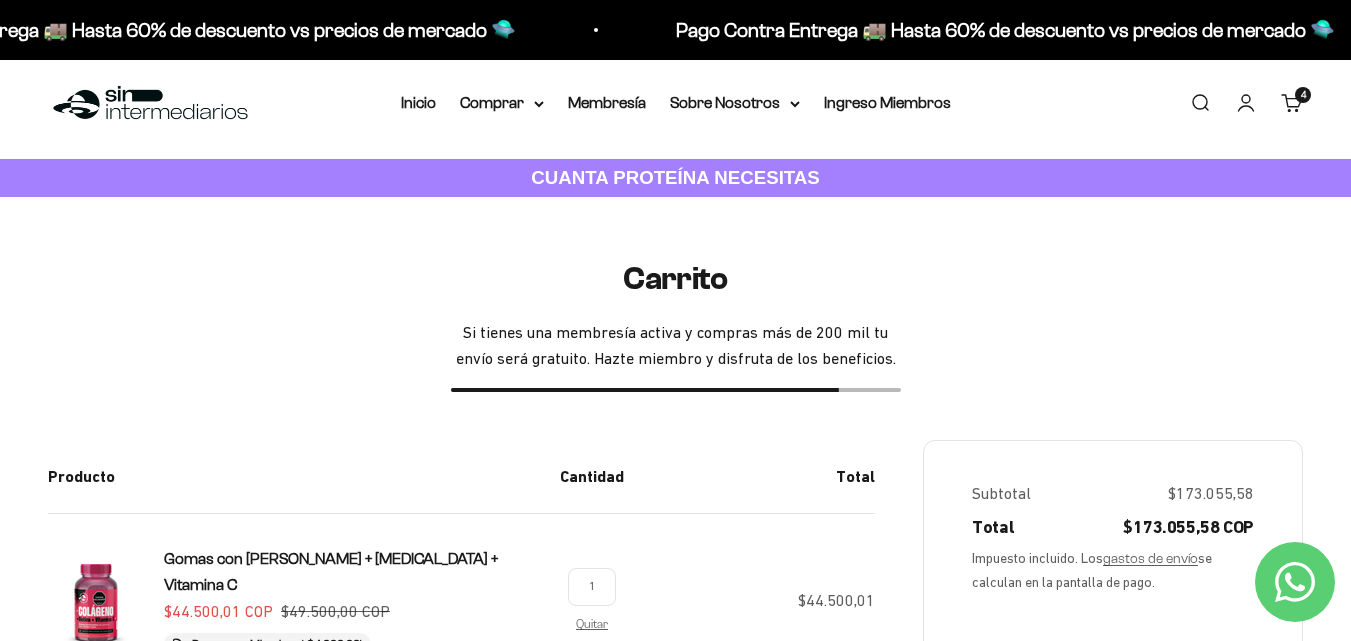 scroll, scrollTop: 0, scrollLeft: 0, axis: both 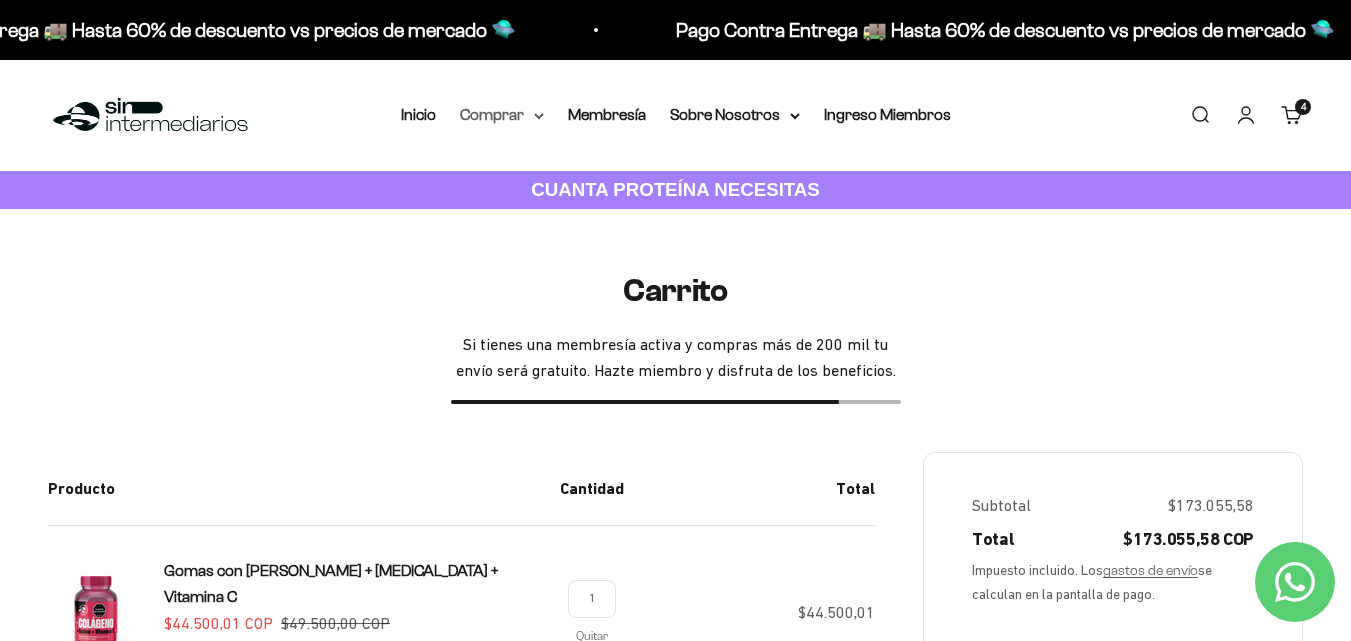 click on "Comprar" at bounding box center [502, 115] 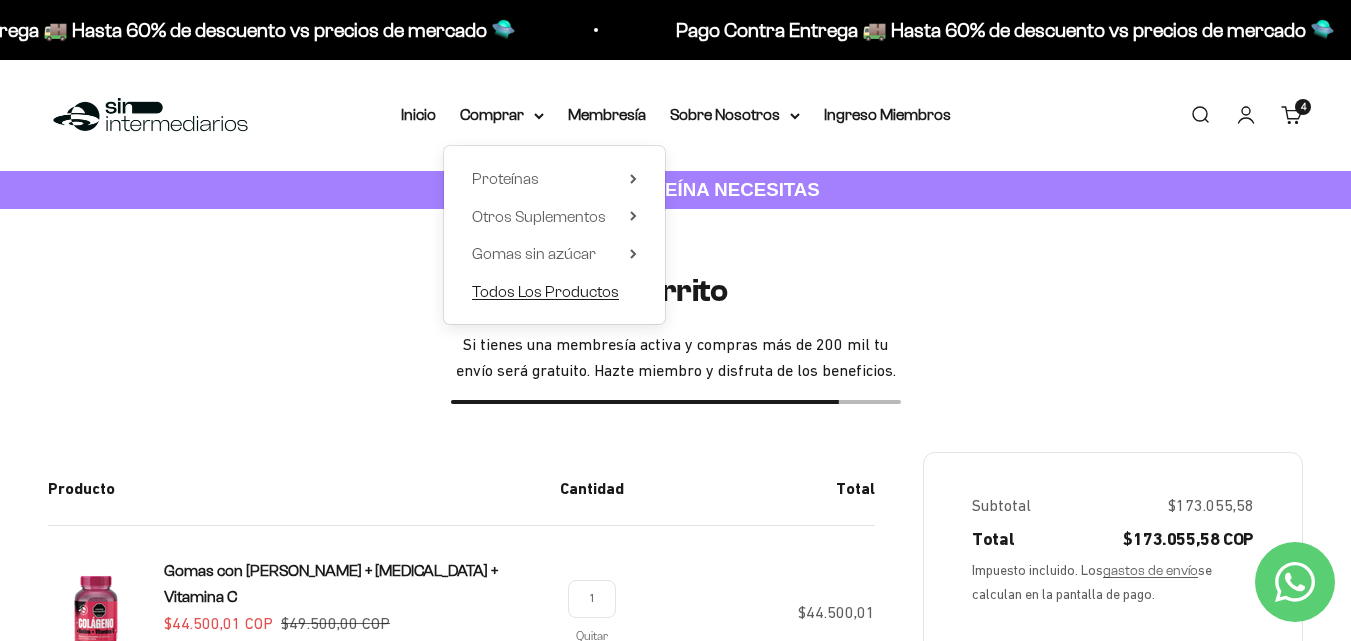 click on "Todos Los Productos" at bounding box center (545, 291) 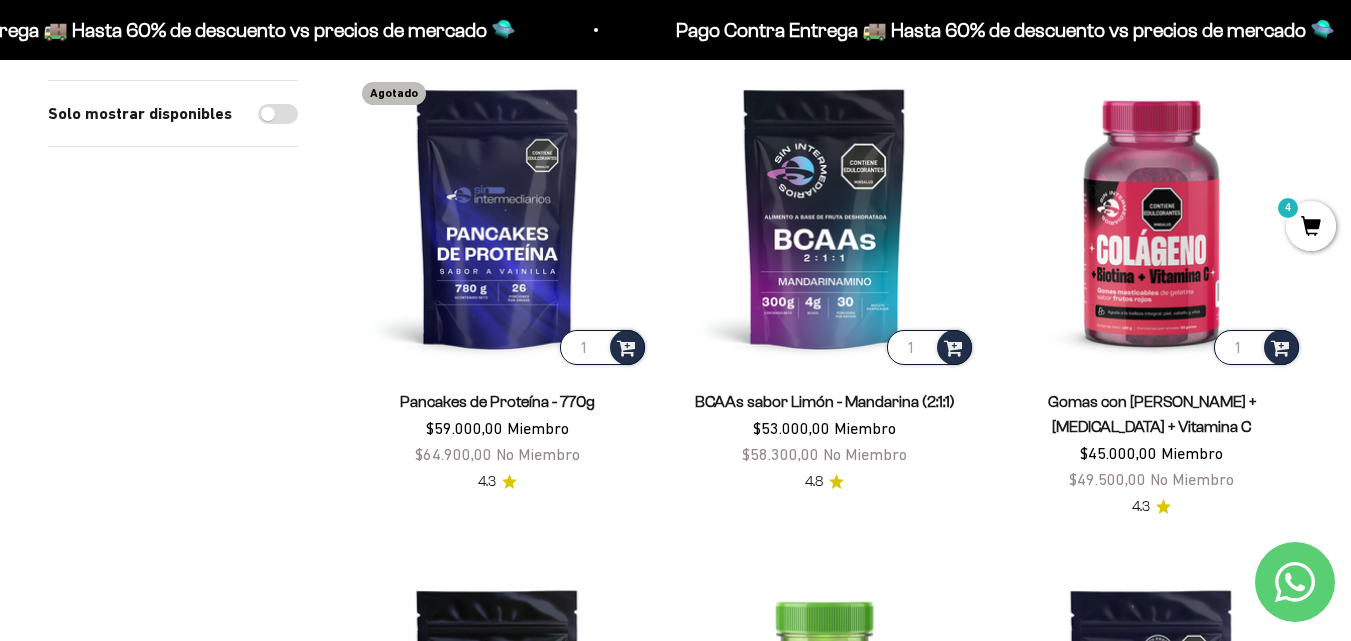 scroll, scrollTop: 600, scrollLeft: 0, axis: vertical 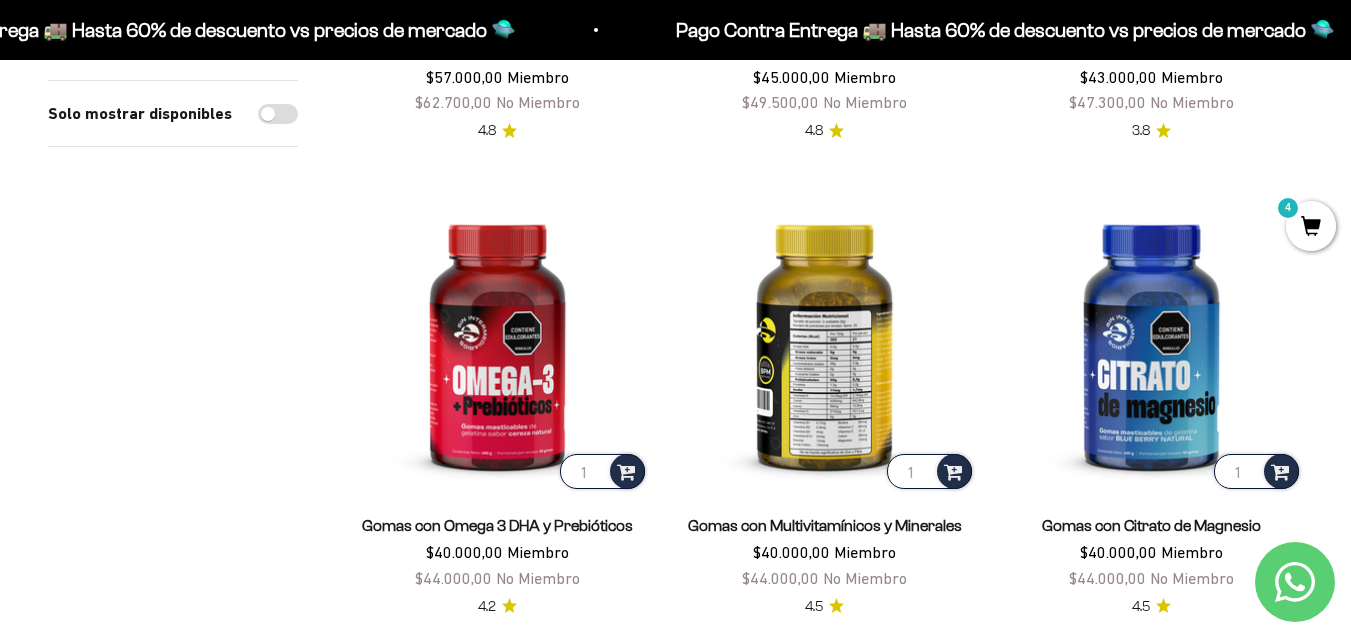 click at bounding box center (824, 341) 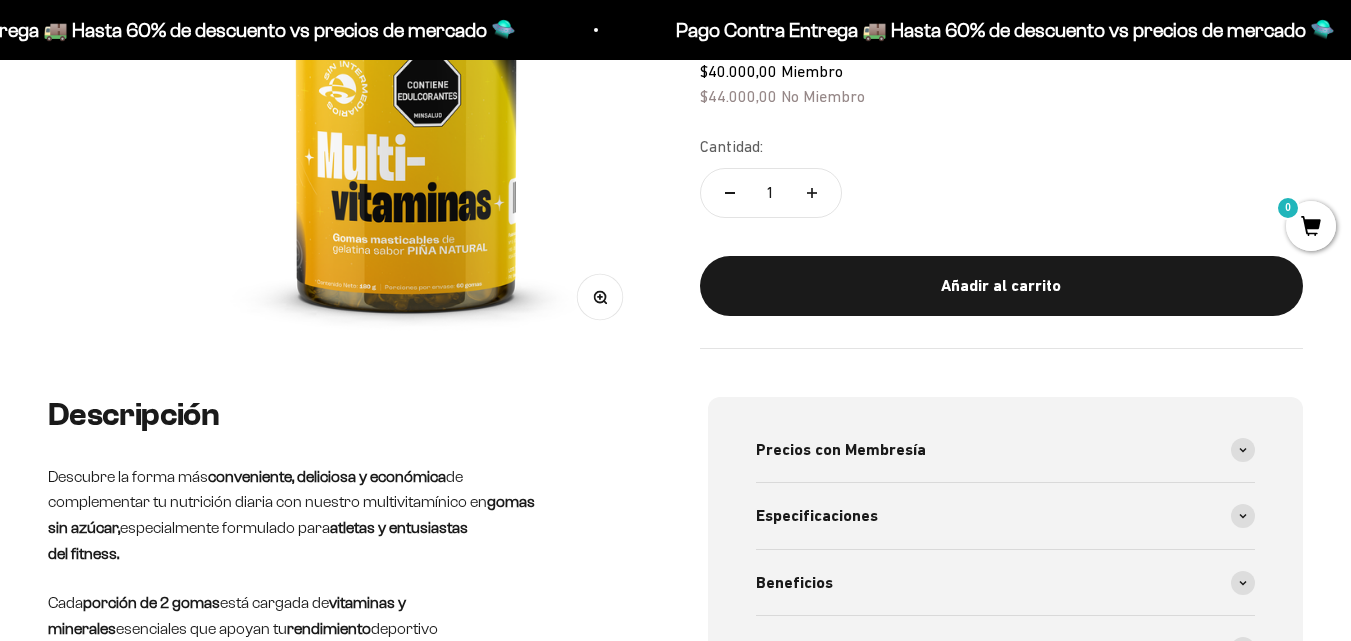 scroll, scrollTop: 800, scrollLeft: 0, axis: vertical 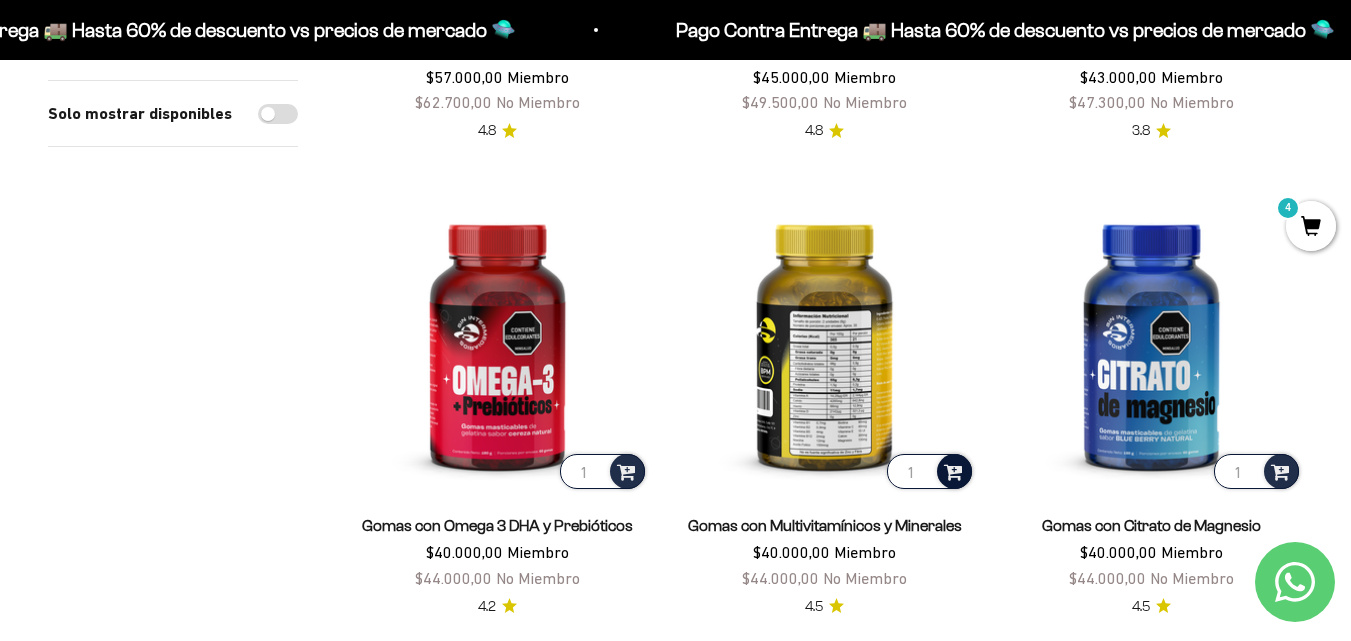 click at bounding box center [953, 470] 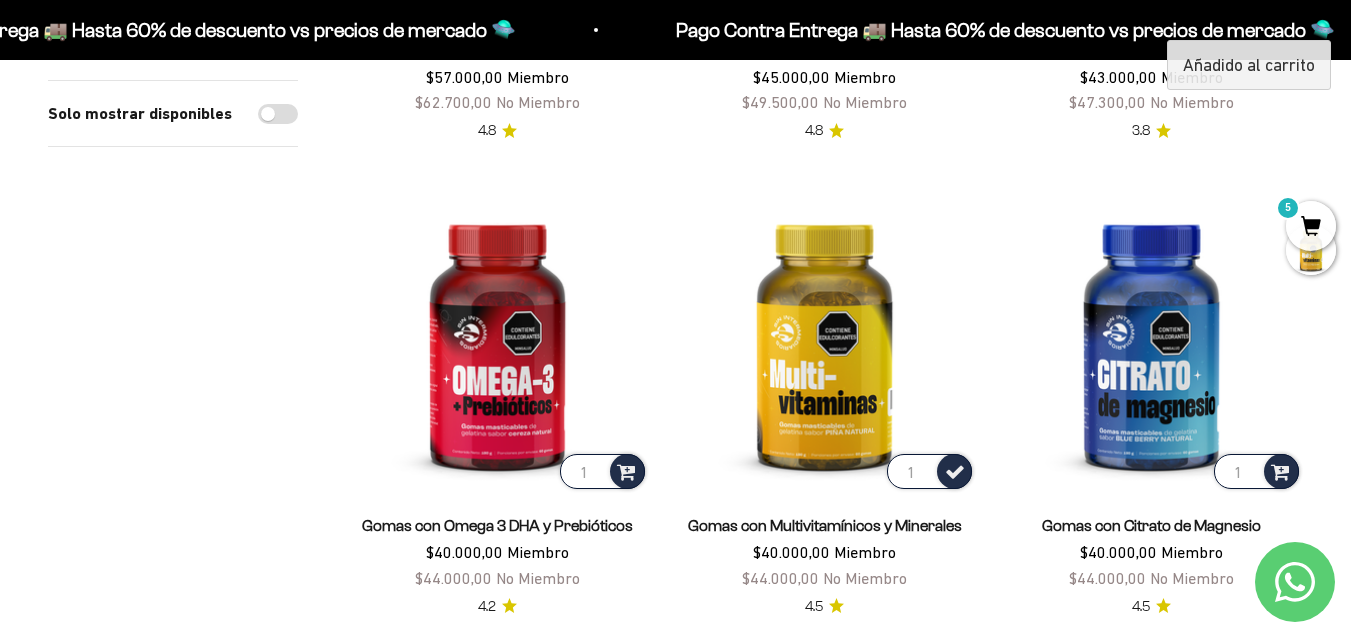 click on "5" at bounding box center (1311, 226) 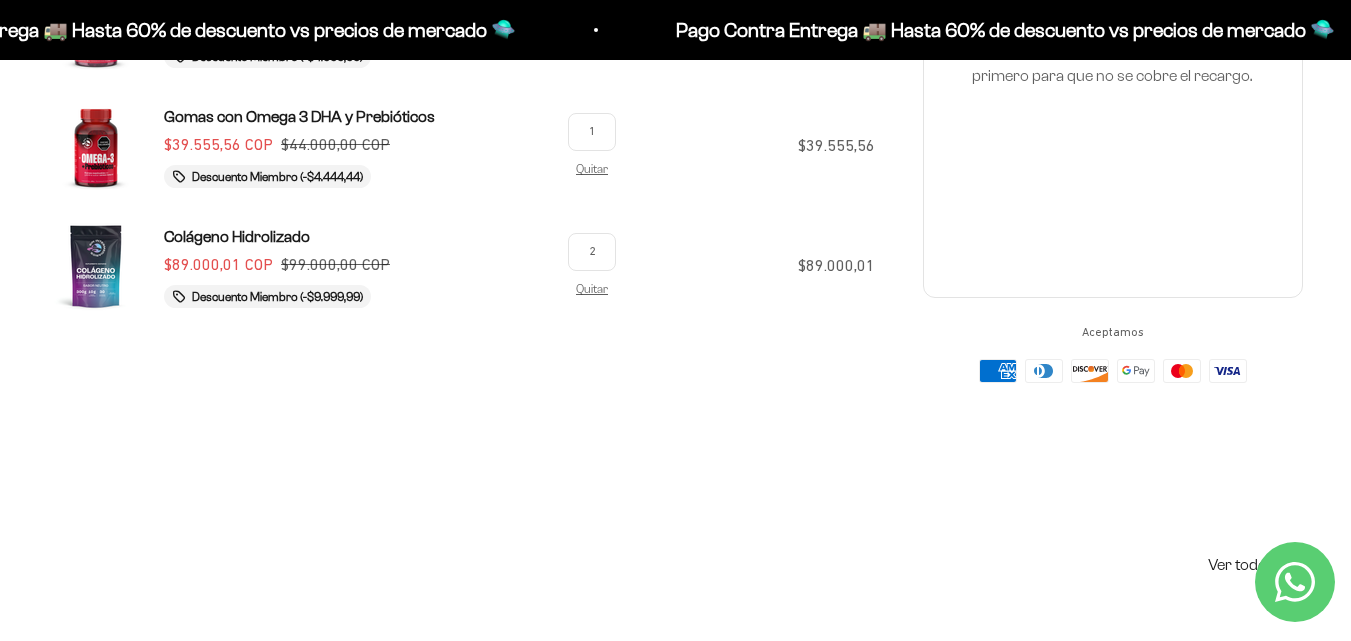 scroll, scrollTop: 300, scrollLeft: 0, axis: vertical 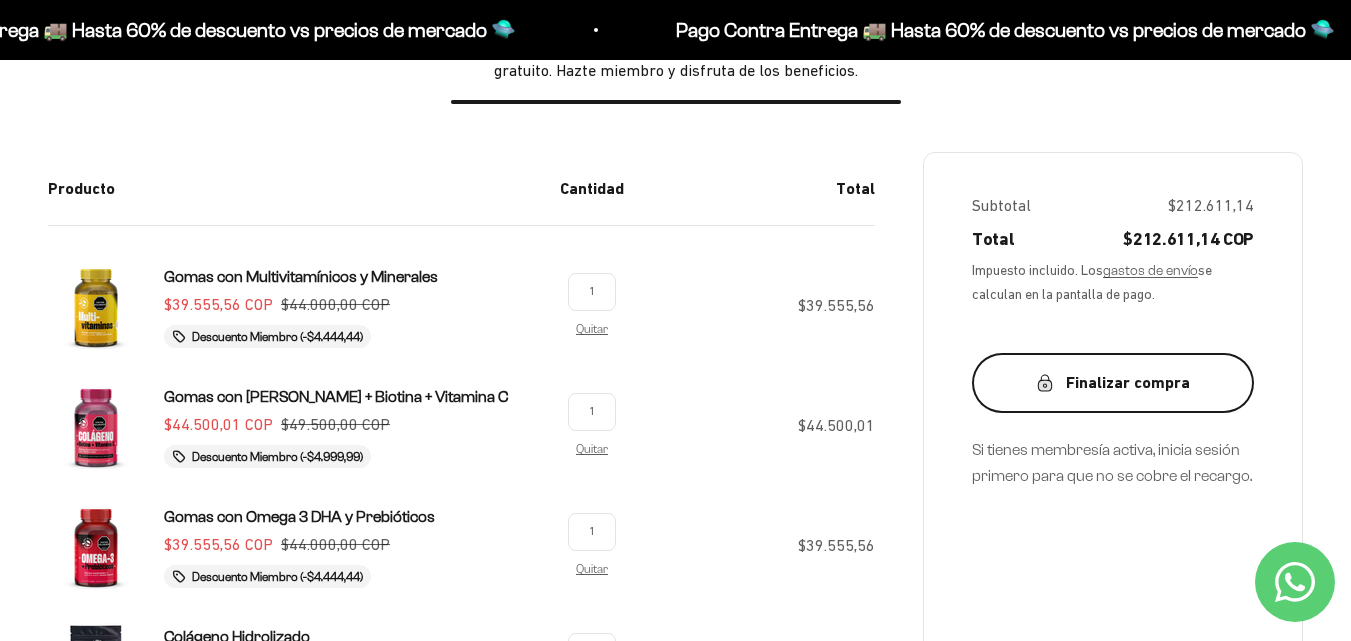 click on "Finalizar compra" at bounding box center (1113, 383) 